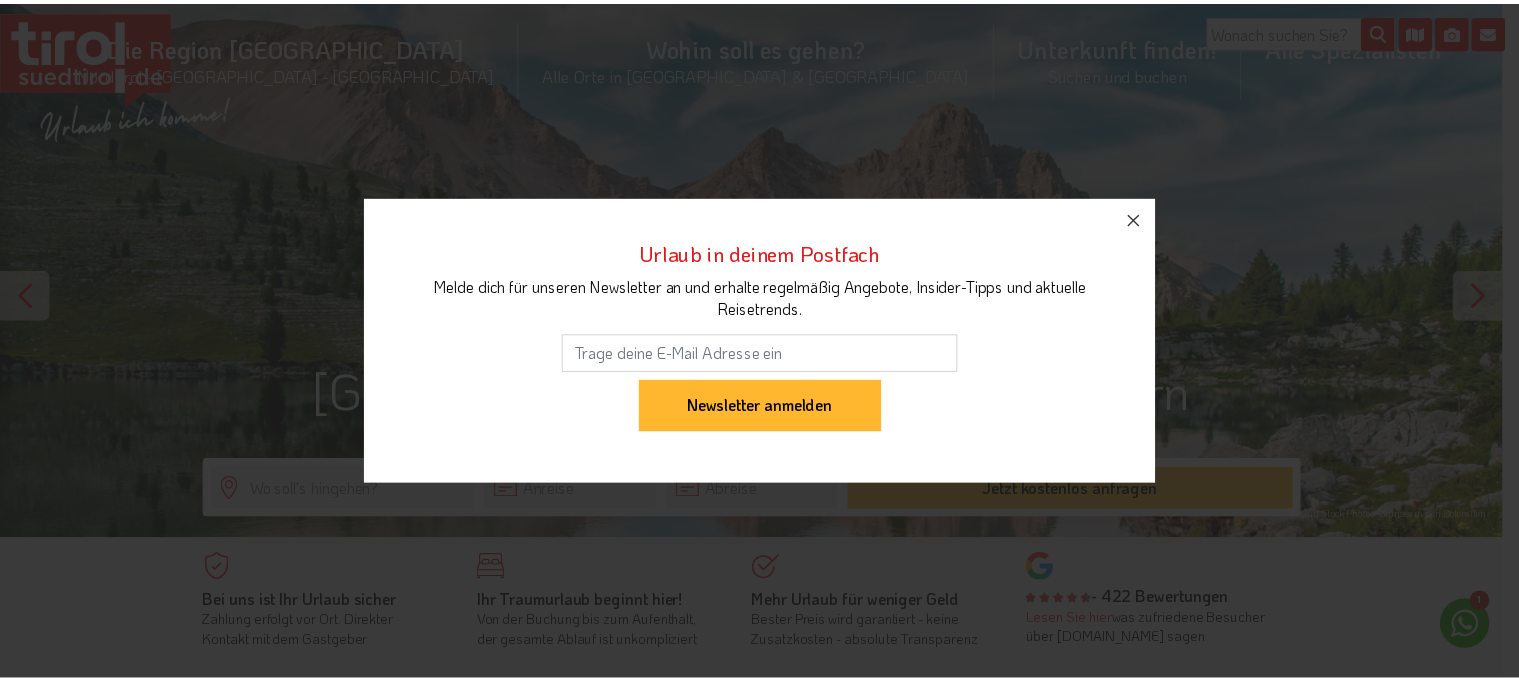 scroll, scrollTop: 0, scrollLeft: 0, axis: both 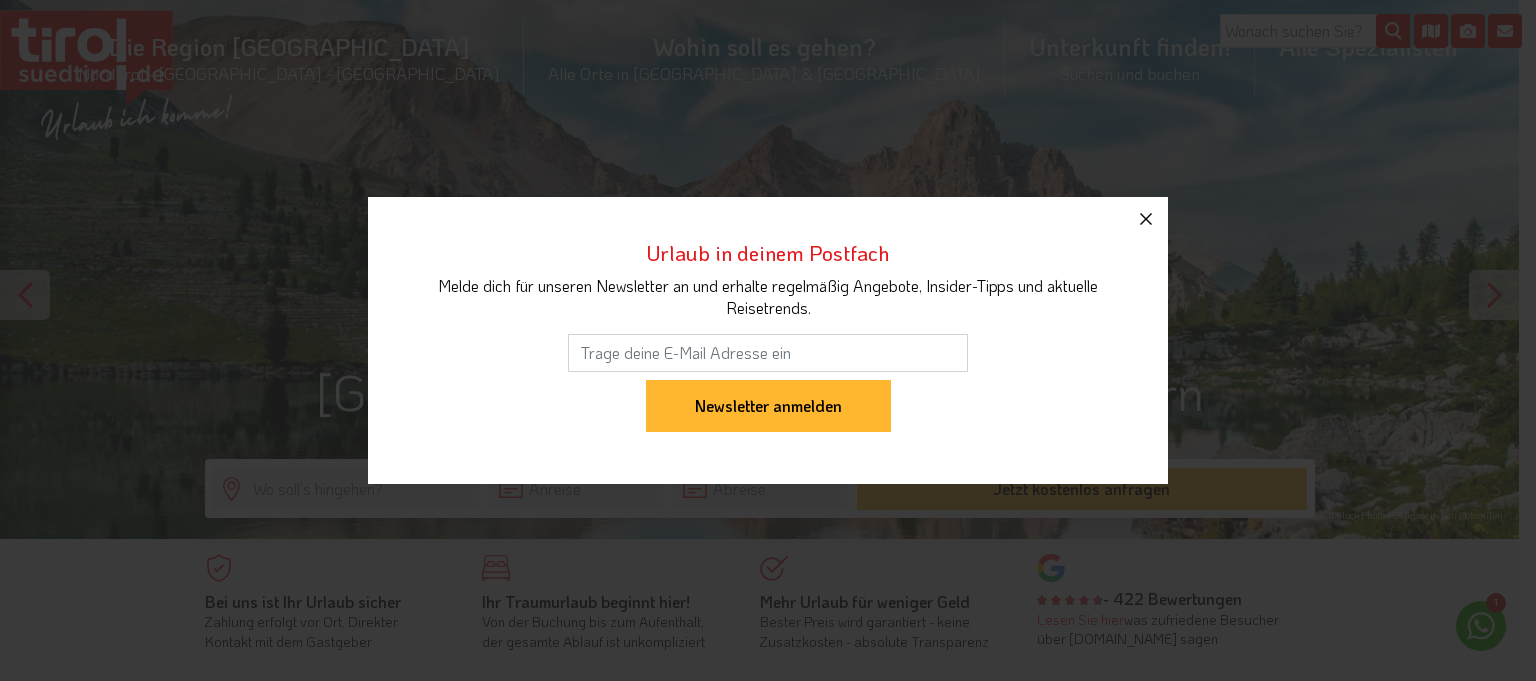 click 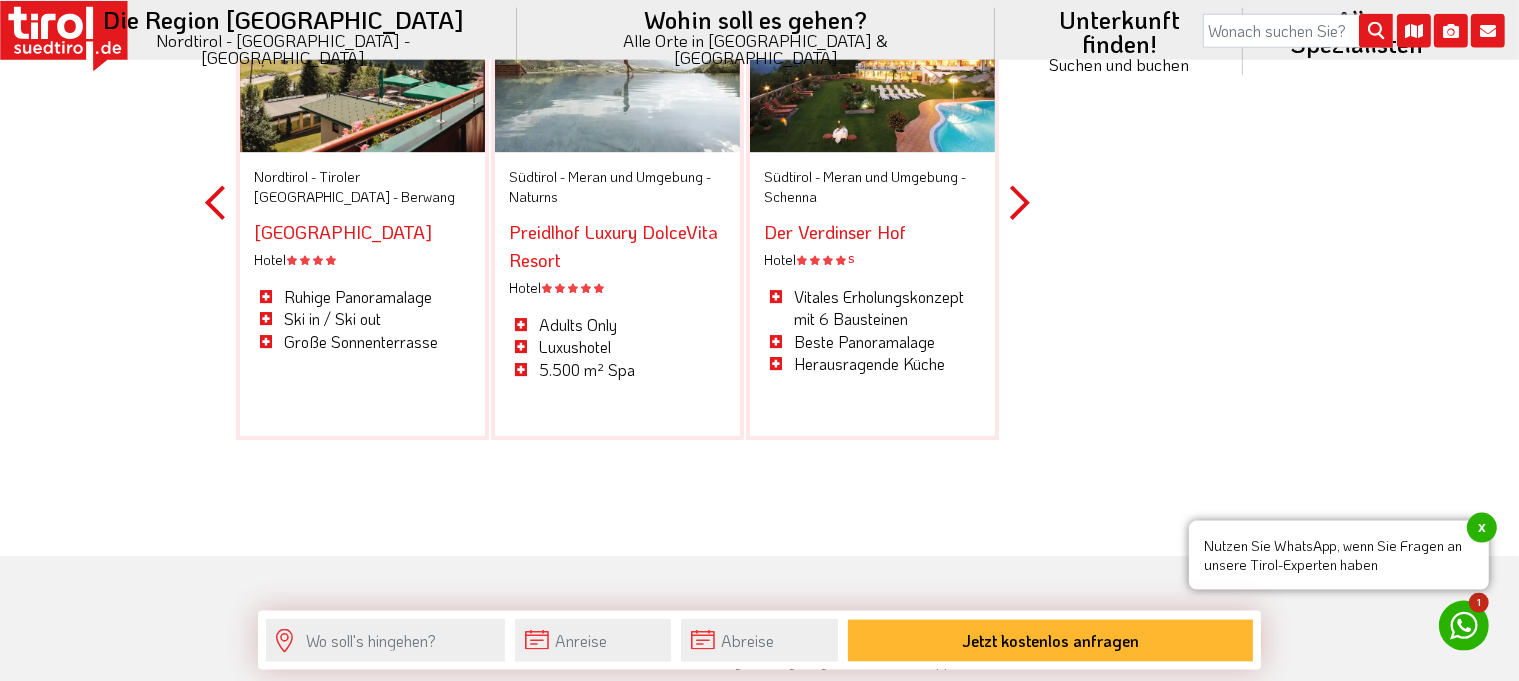 scroll, scrollTop: 6124, scrollLeft: 0, axis: vertical 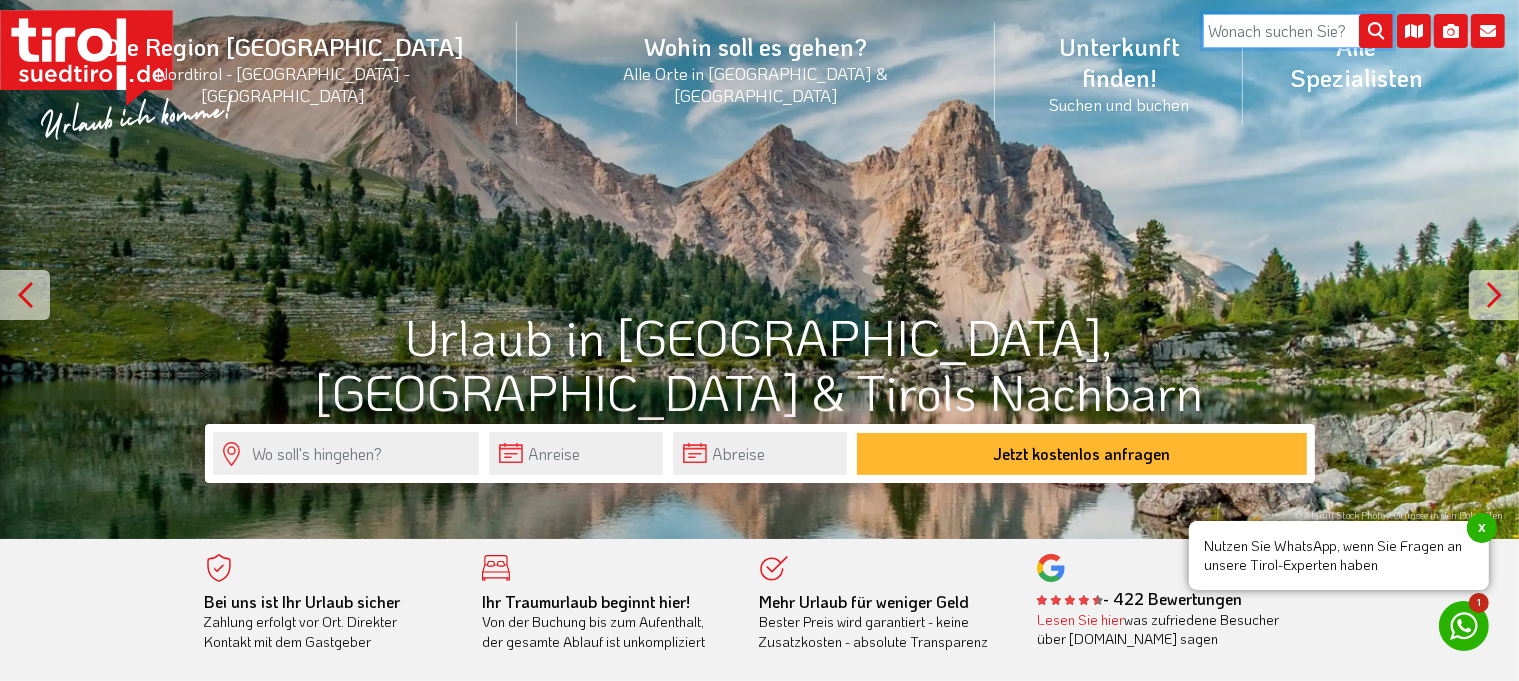 click at bounding box center (1298, 31) 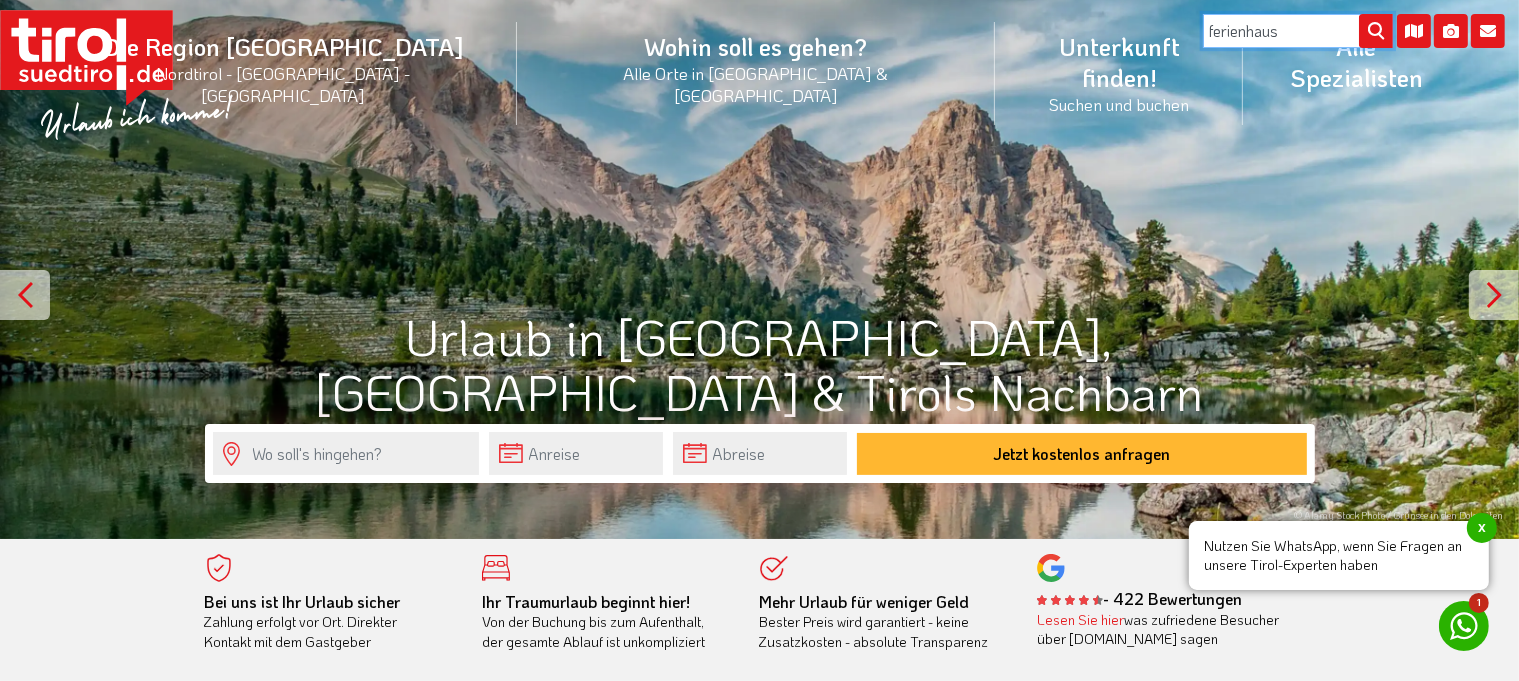 type on "ferienhaus" 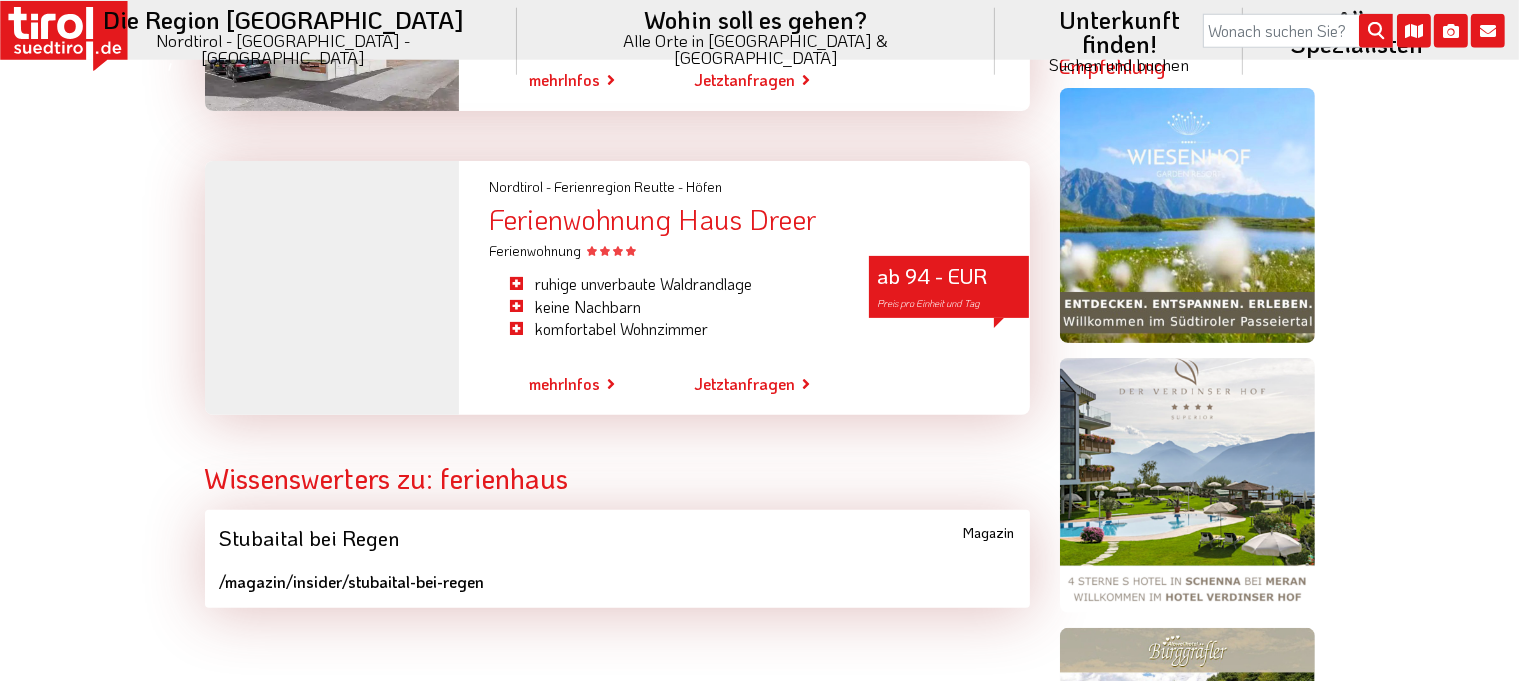 scroll, scrollTop: 633, scrollLeft: 0, axis: vertical 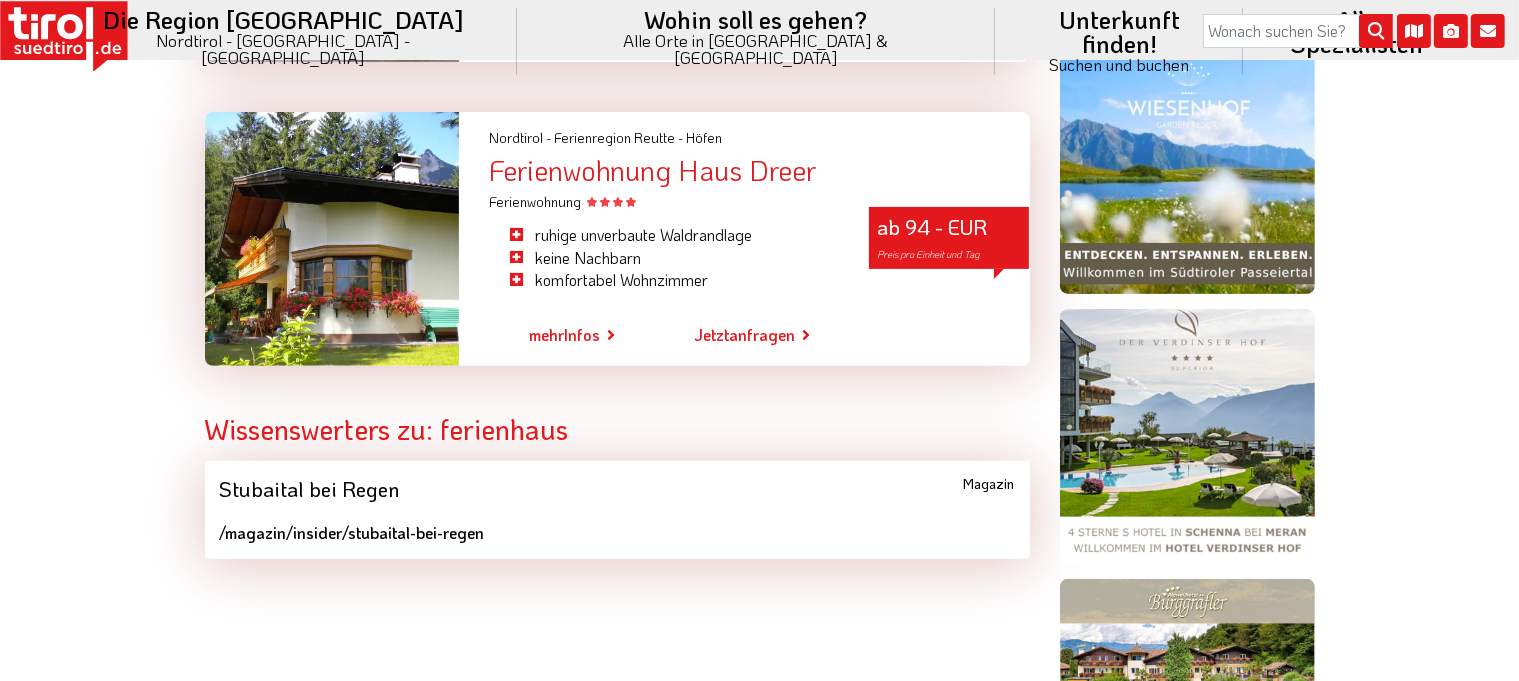 click on "Ferienwohnung Haus Dreer" at bounding box center [759, 170] 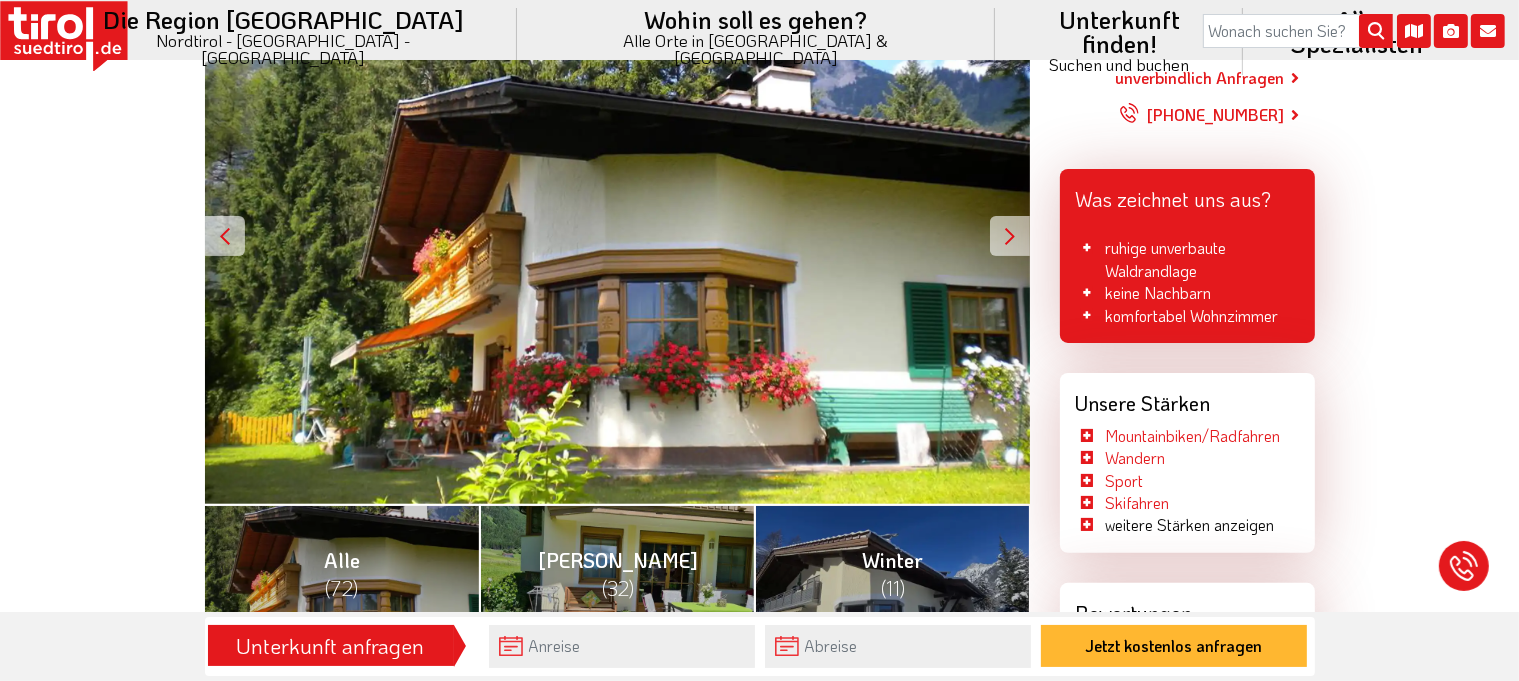 scroll, scrollTop: 422, scrollLeft: 0, axis: vertical 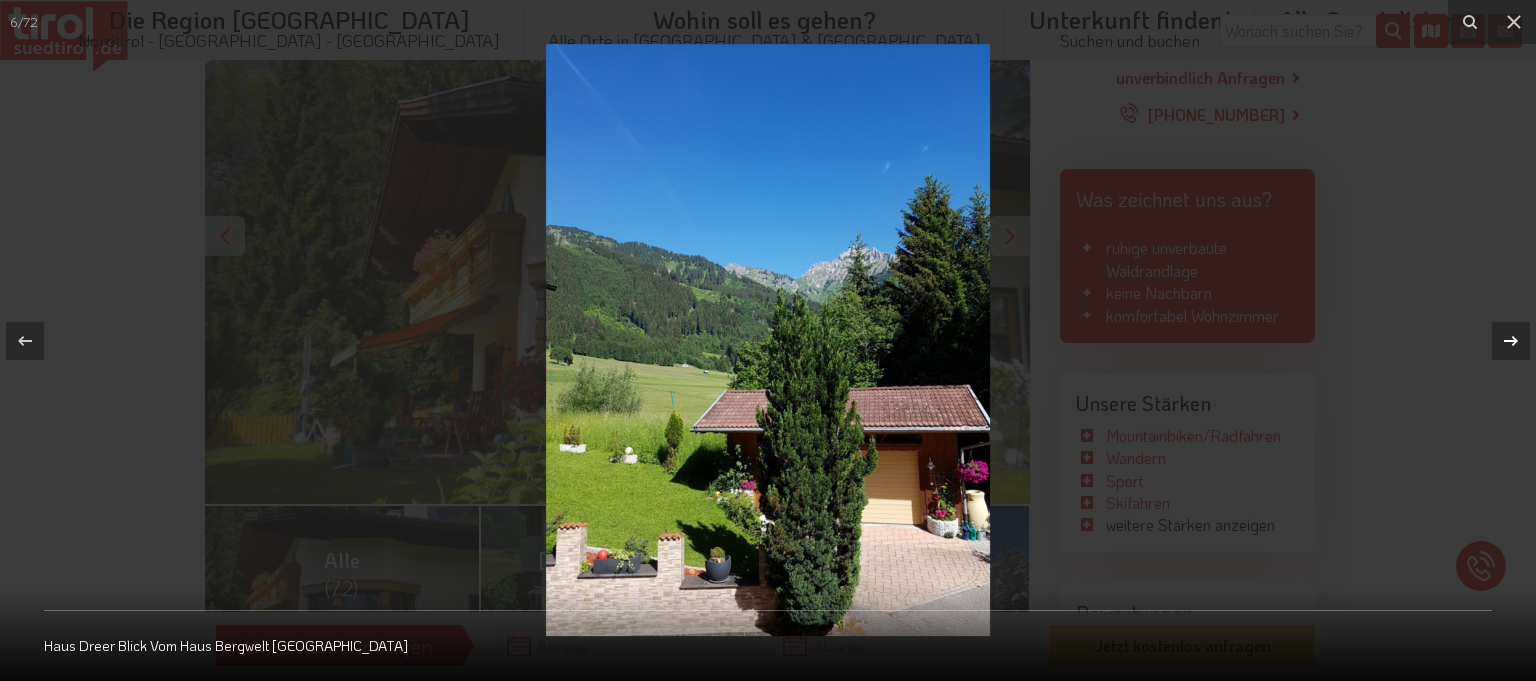 click 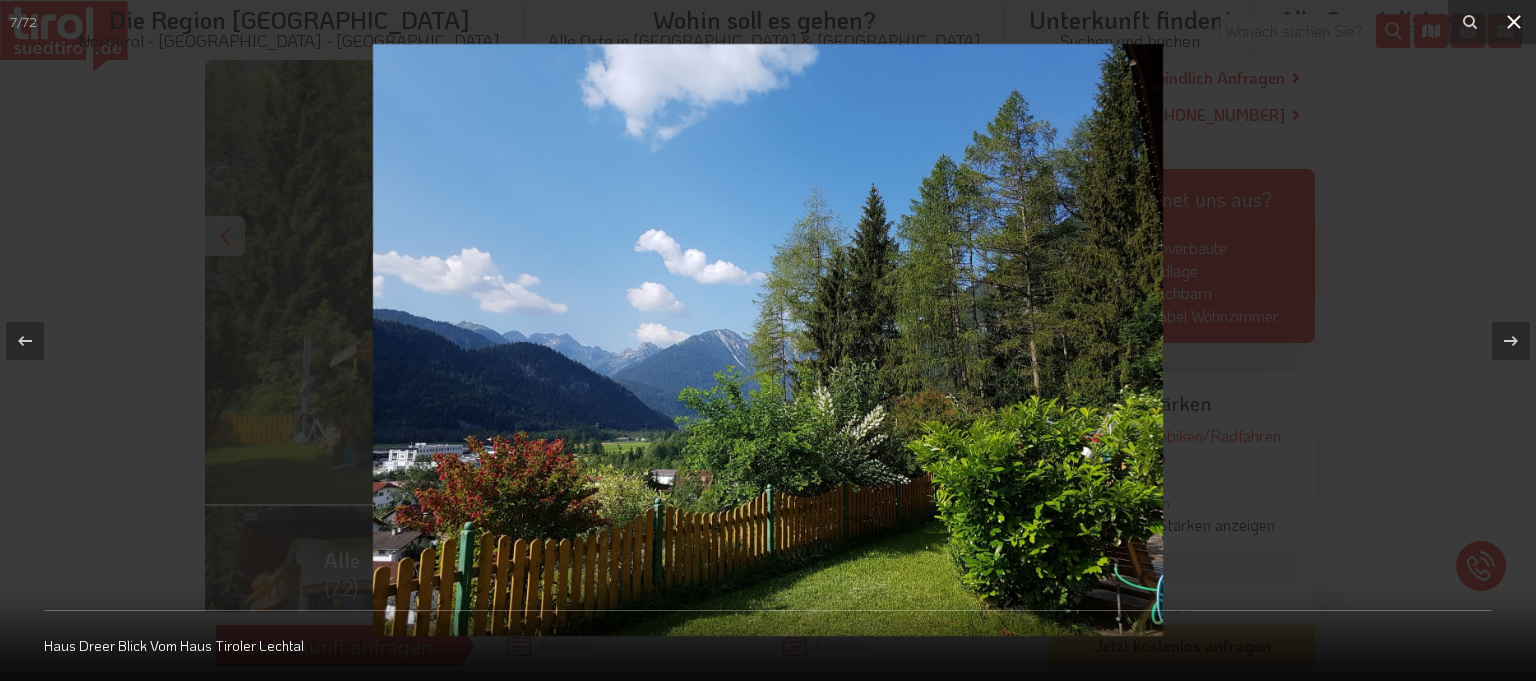 click 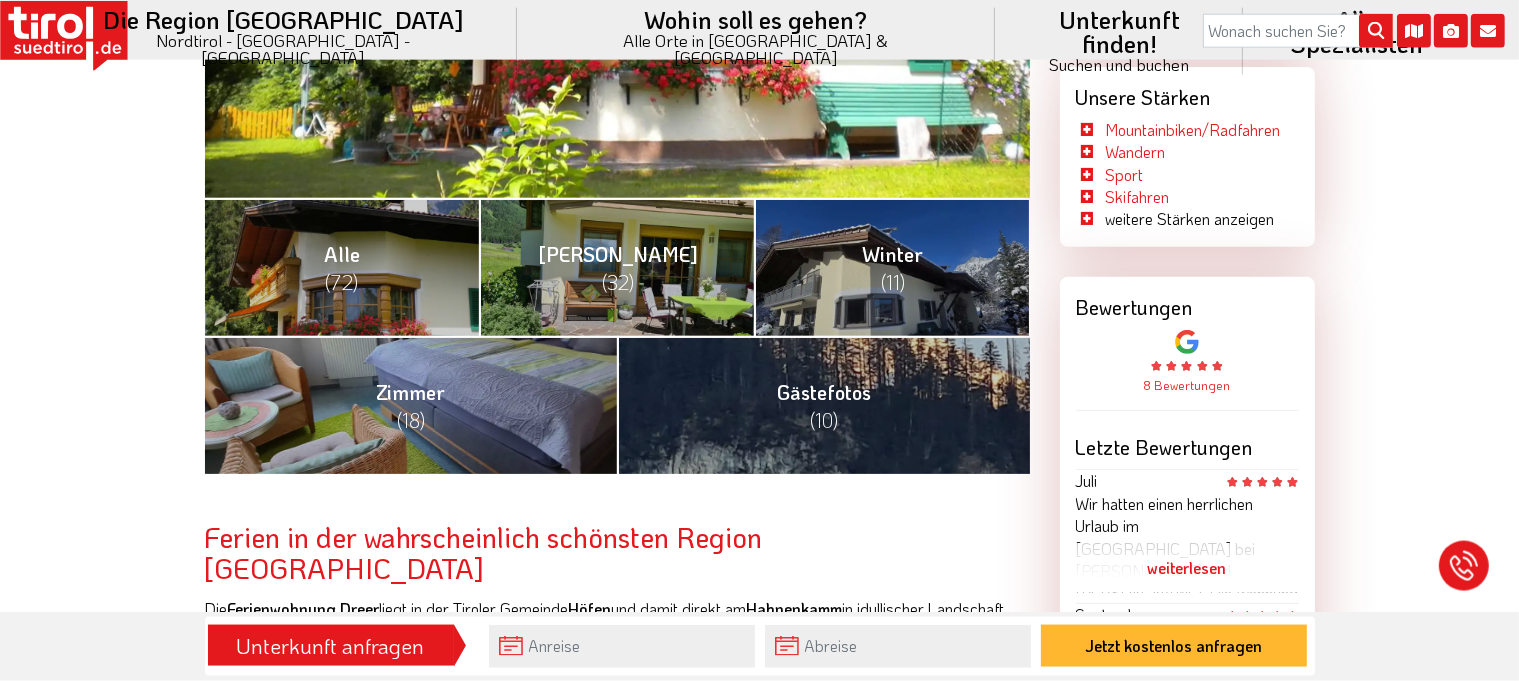scroll, scrollTop: 739, scrollLeft: 0, axis: vertical 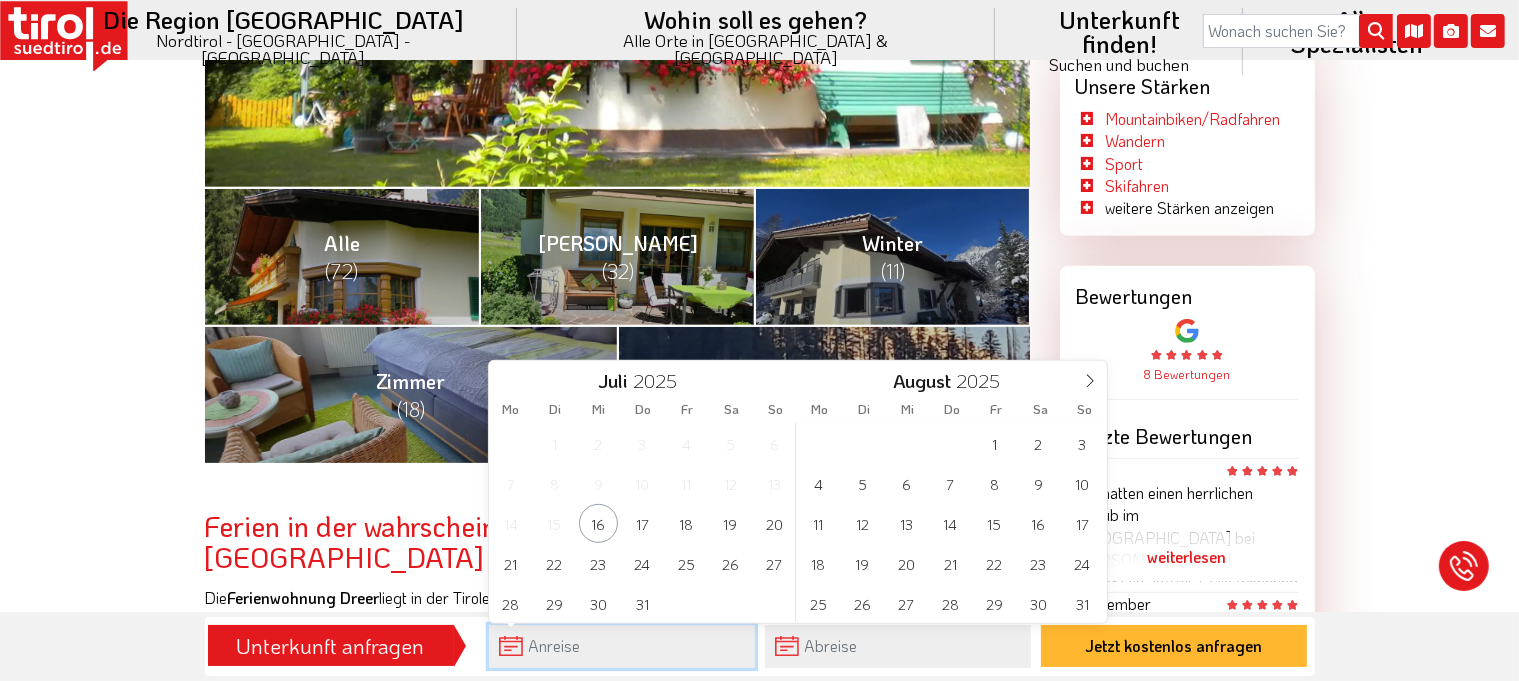 click at bounding box center (622, 646) 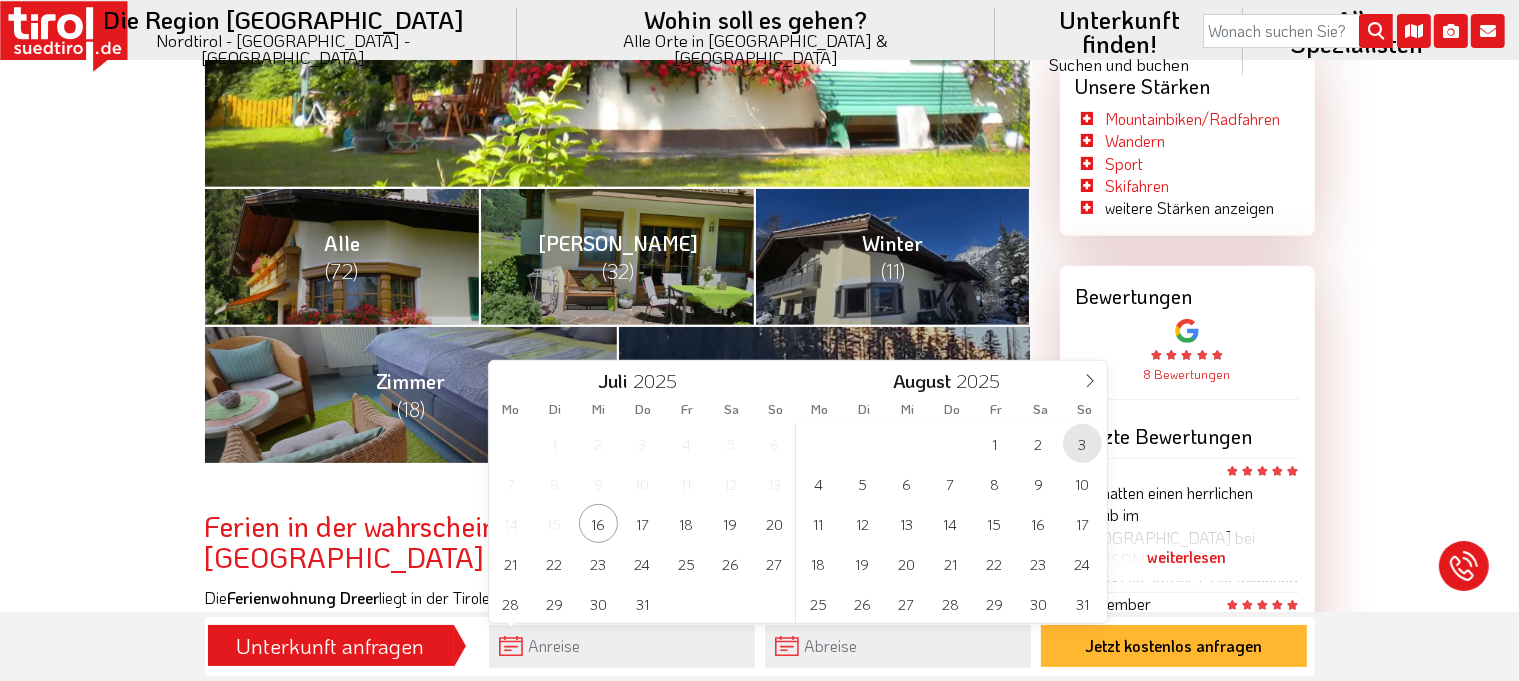 click on "3" at bounding box center [1082, 443] 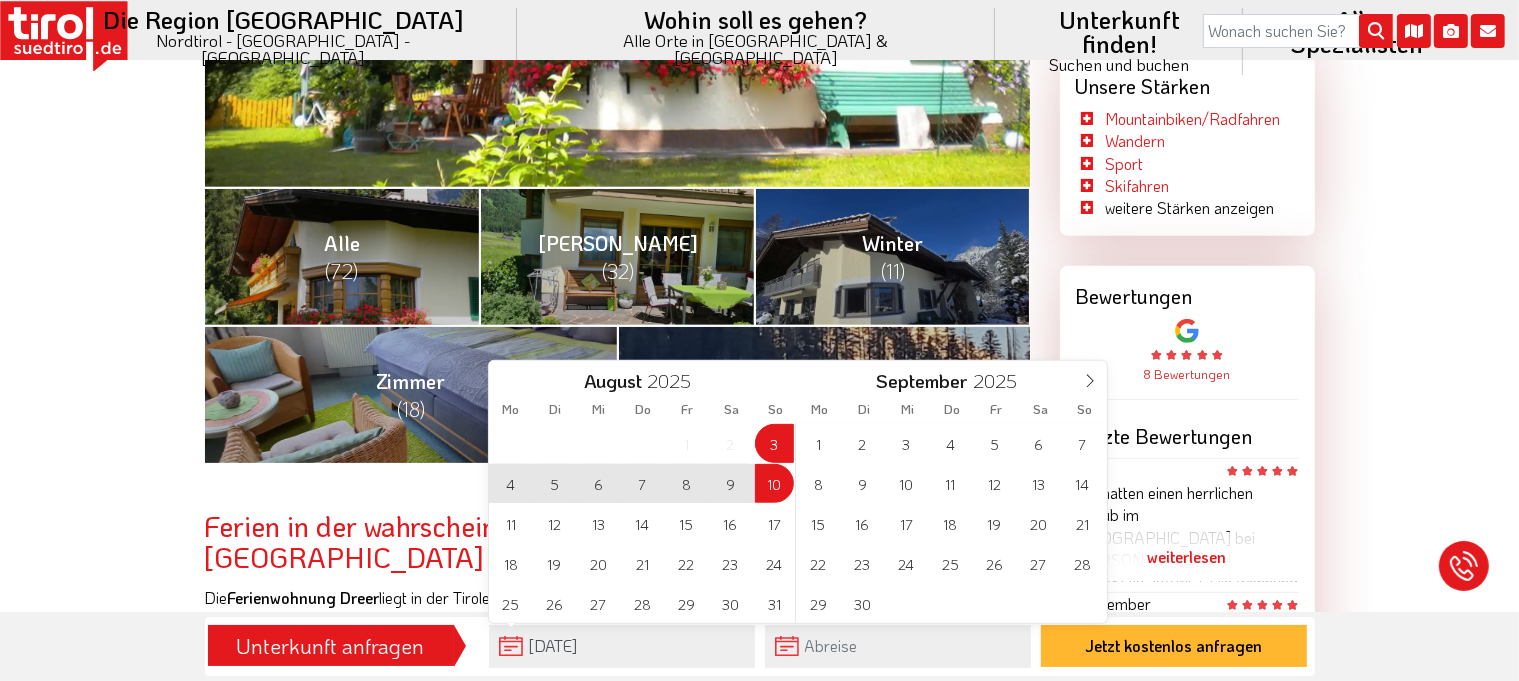 click on "10" at bounding box center (774, 483) 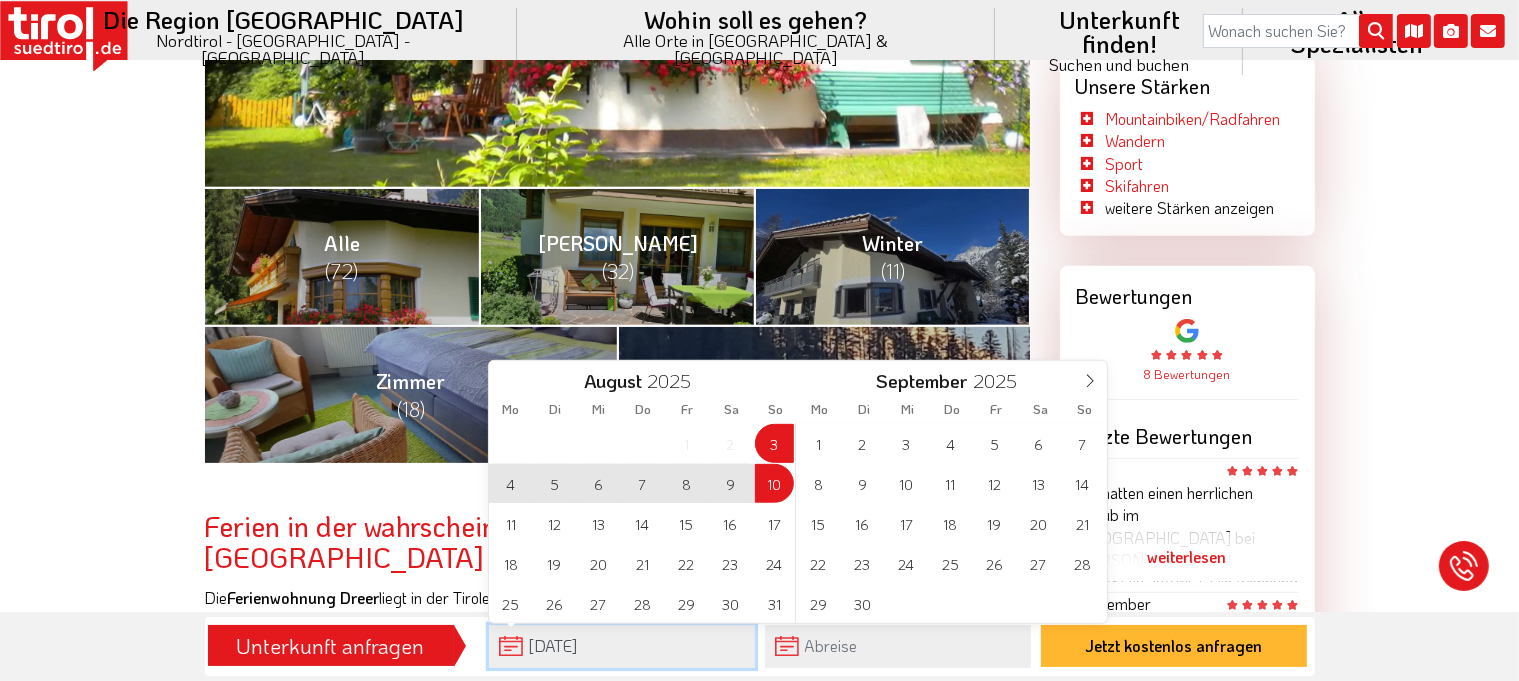 type on "03-08-2025" 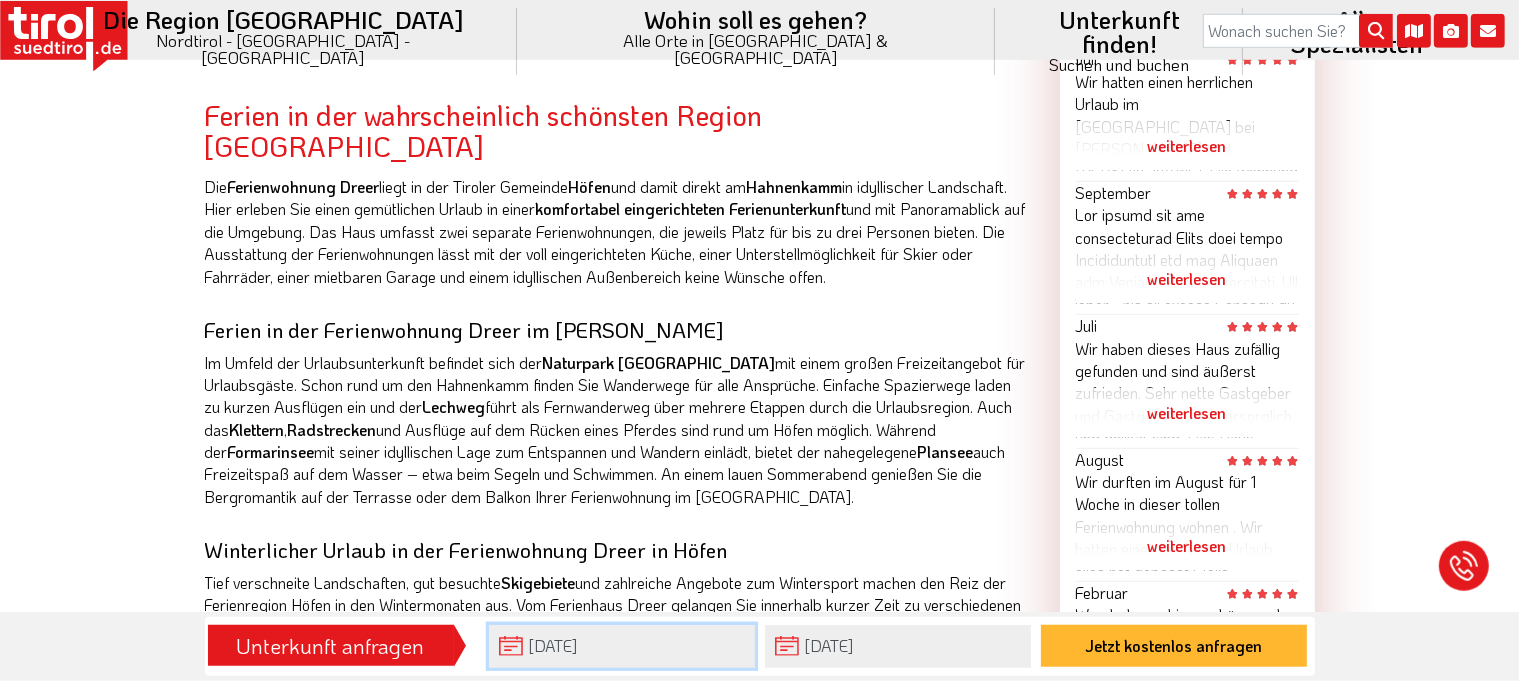 scroll, scrollTop: 1161, scrollLeft: 0, axis: vertical 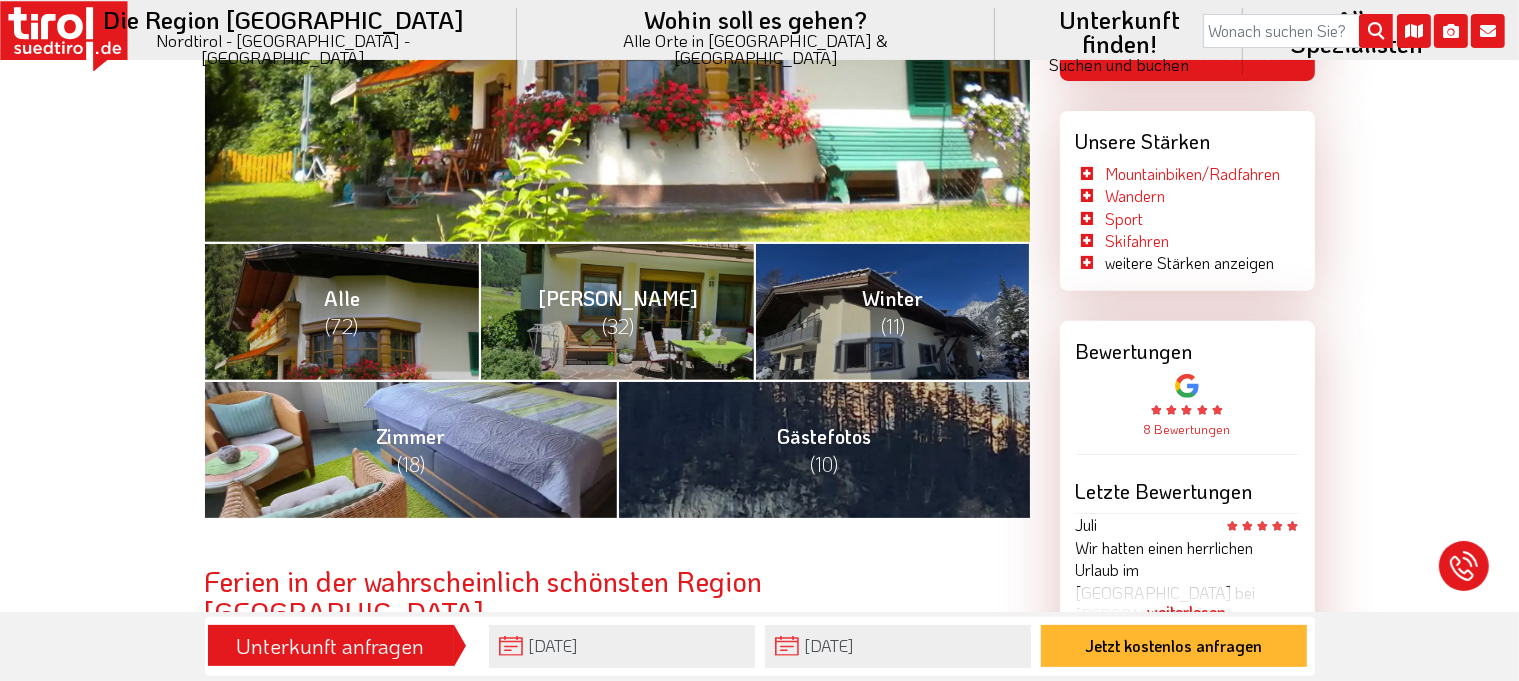 click on "Zimmer   (18)" at bounding box center (410, 450) 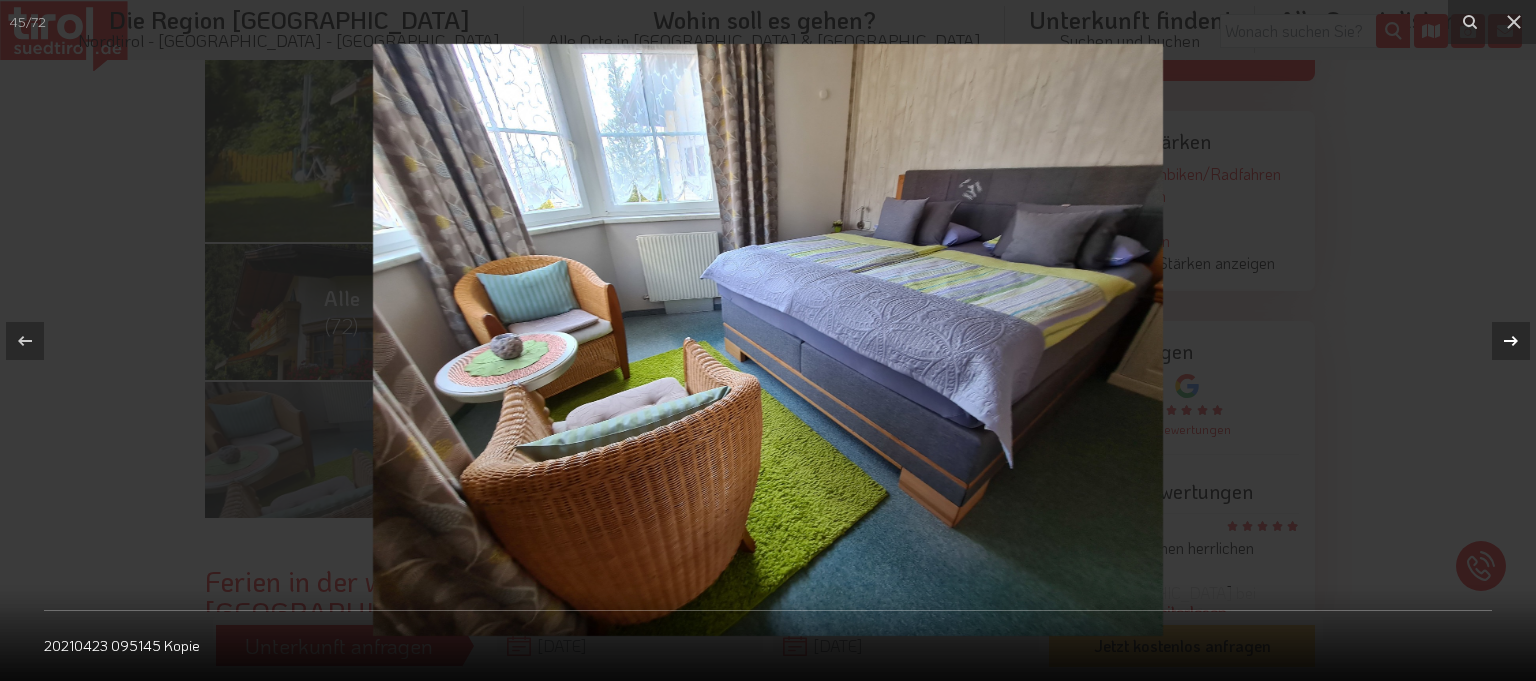 click 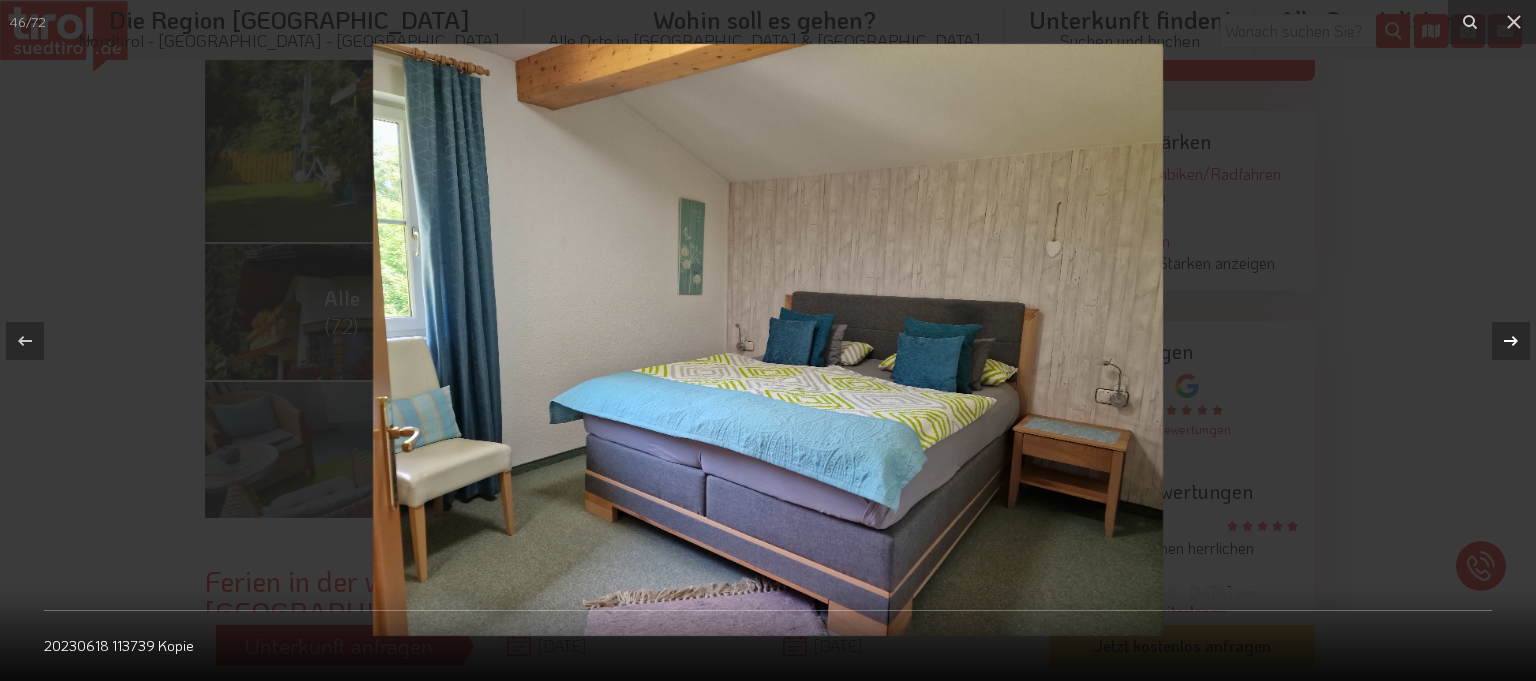 click 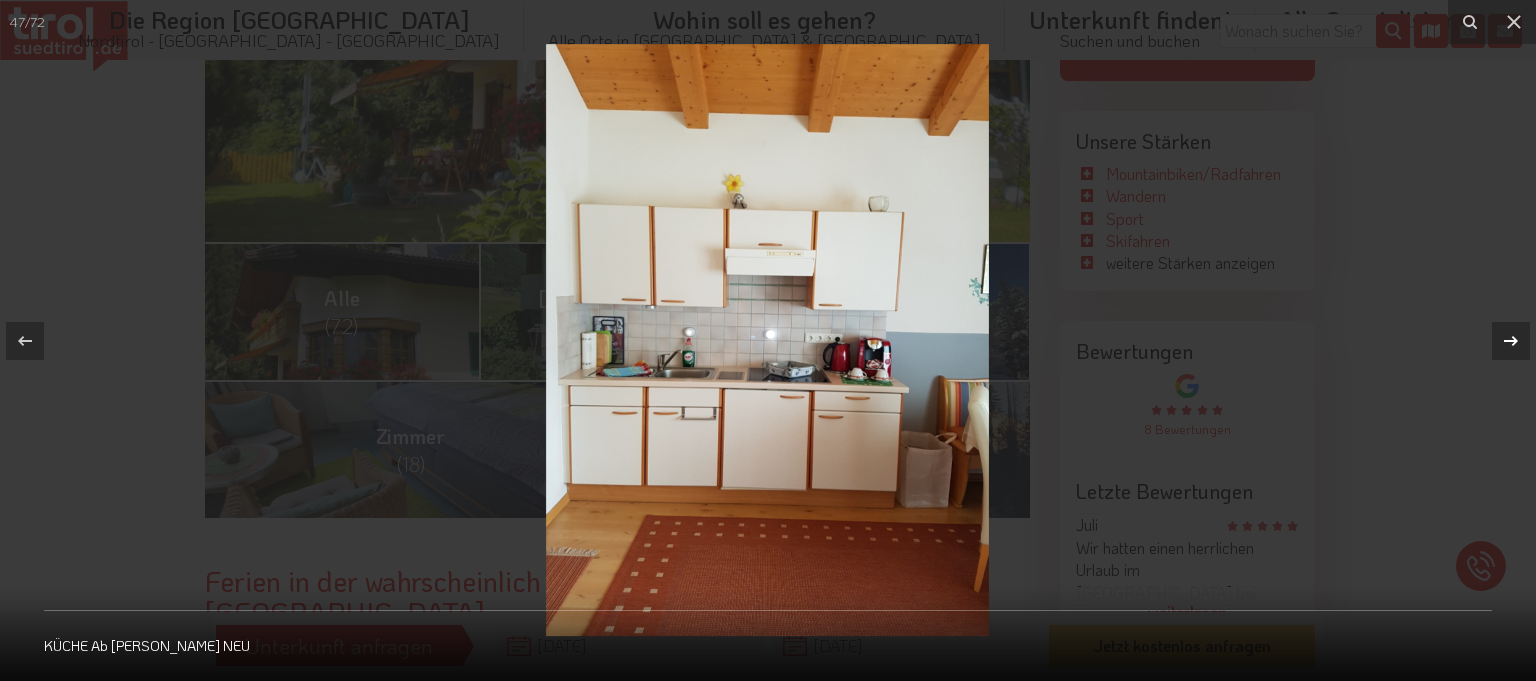 click 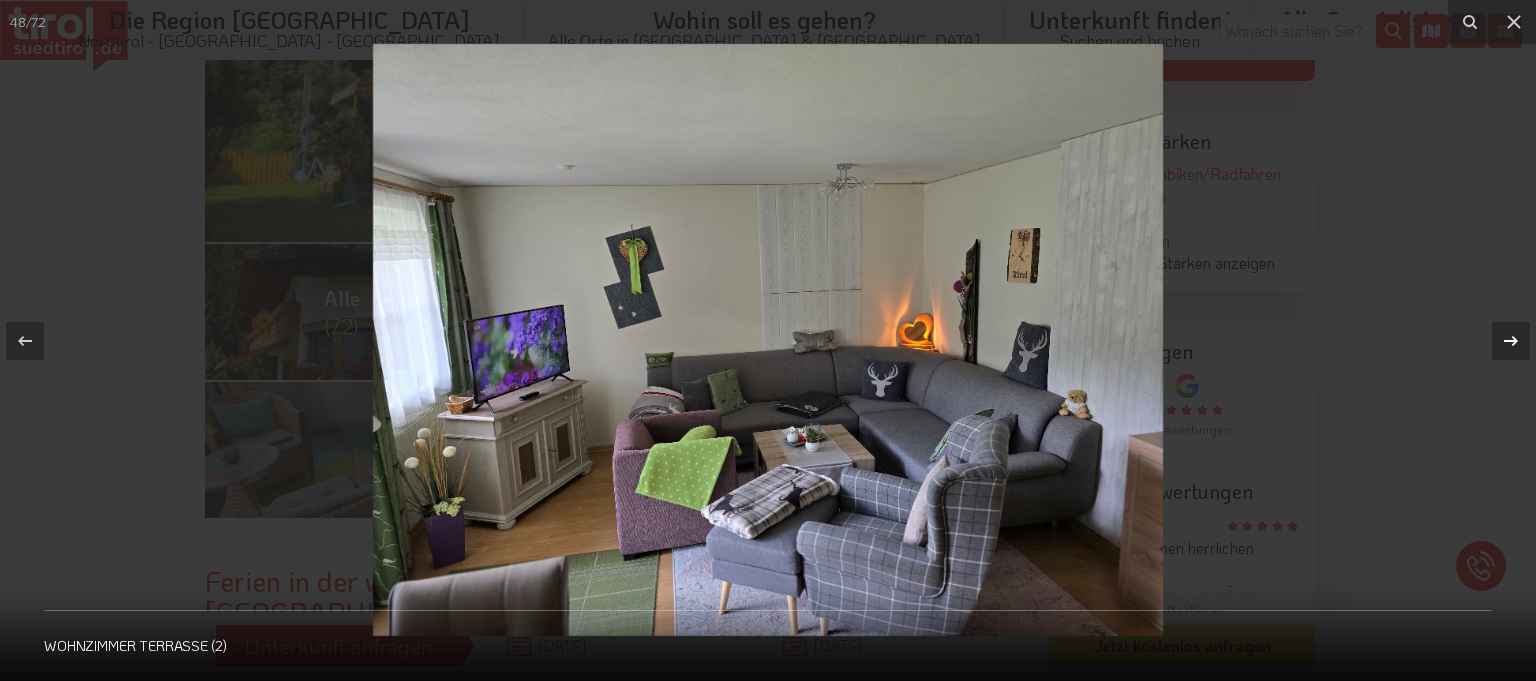 click 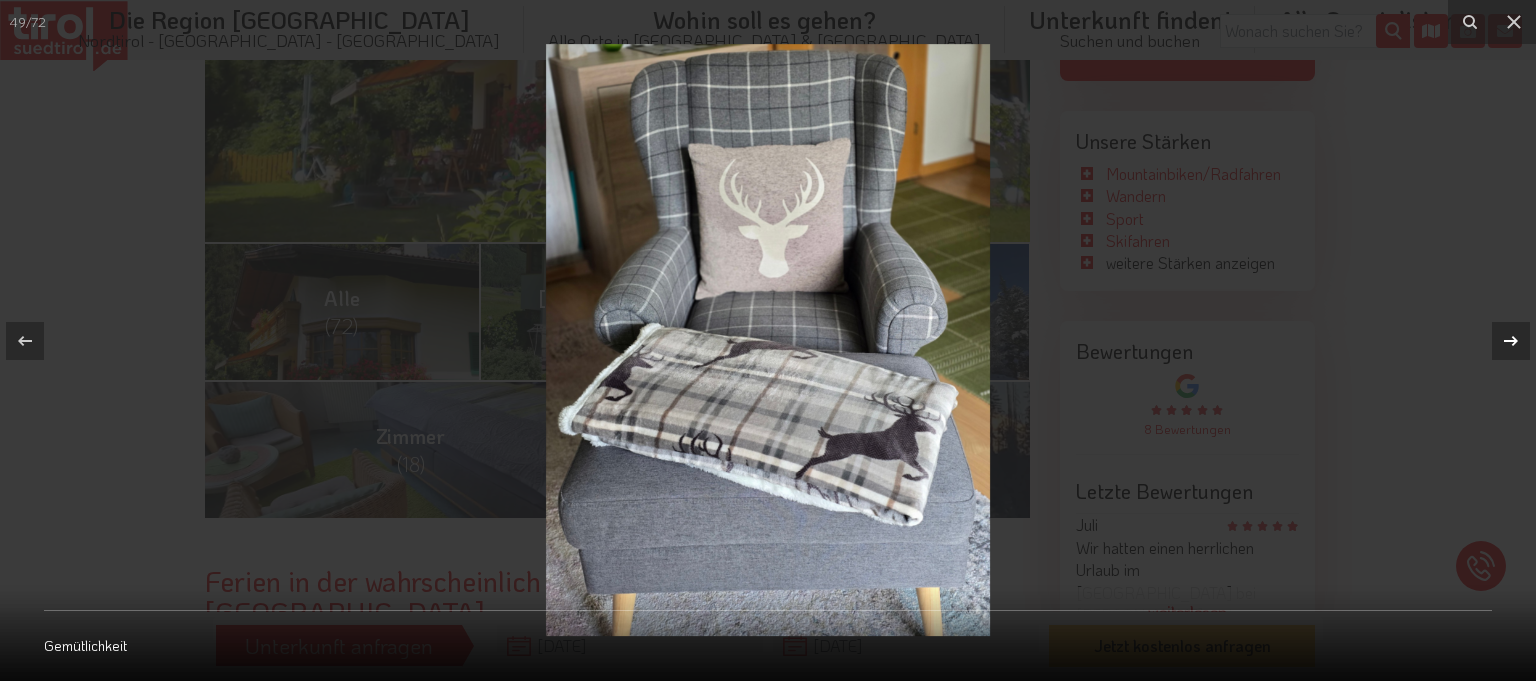 click 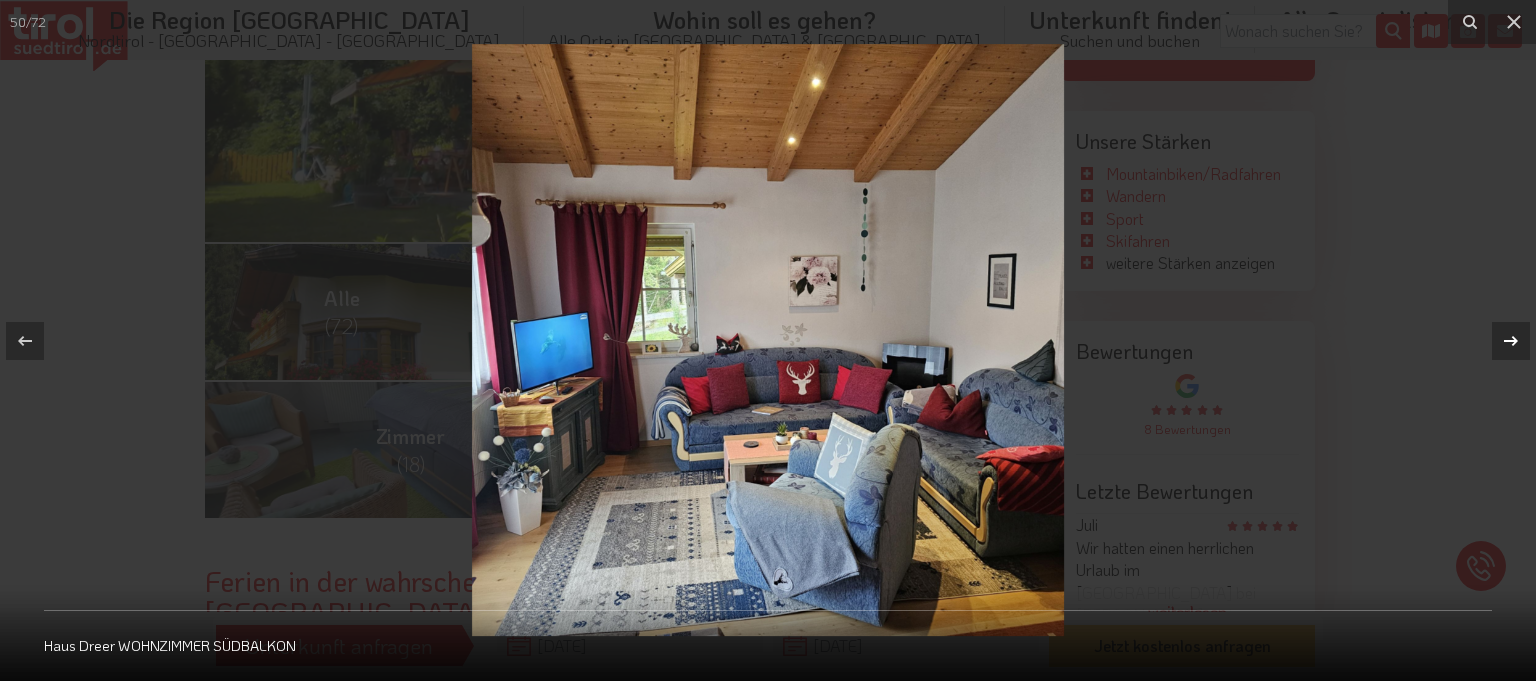 click 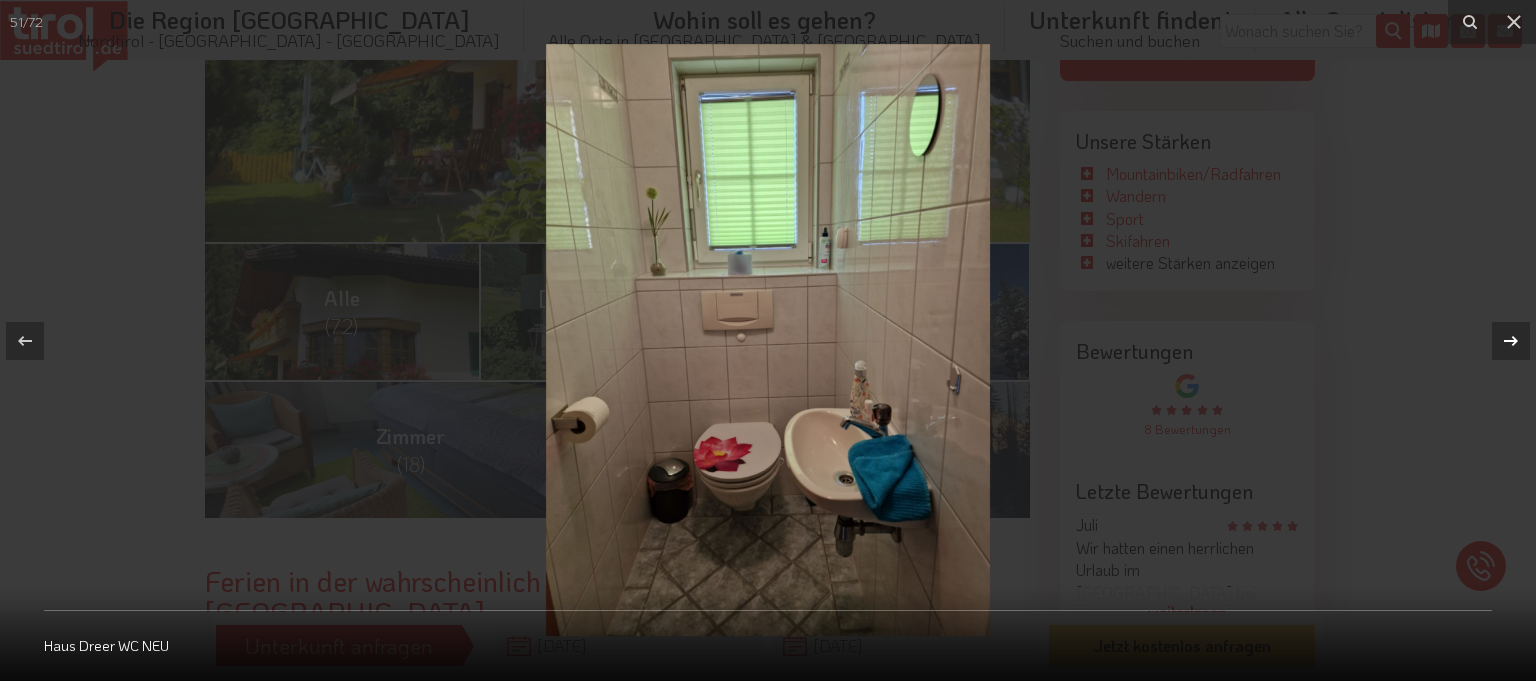 click 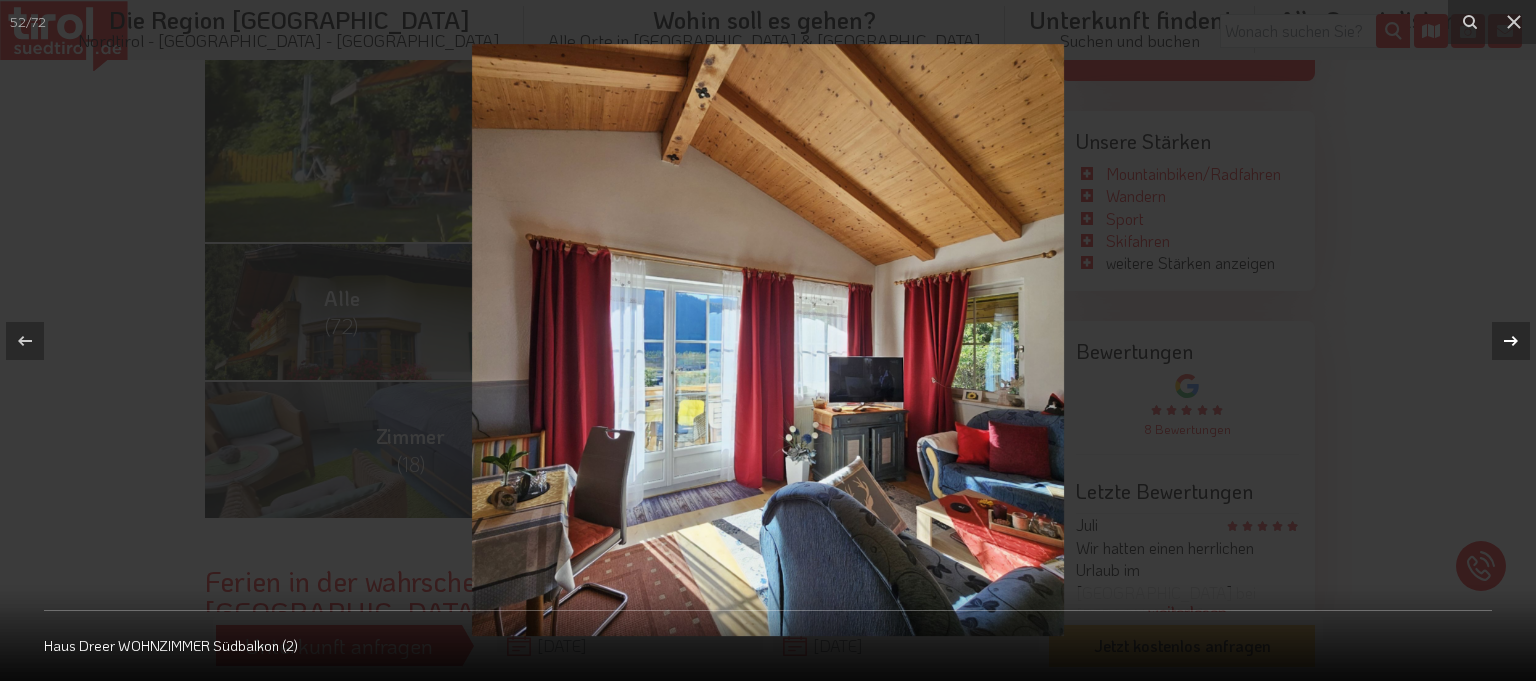 click 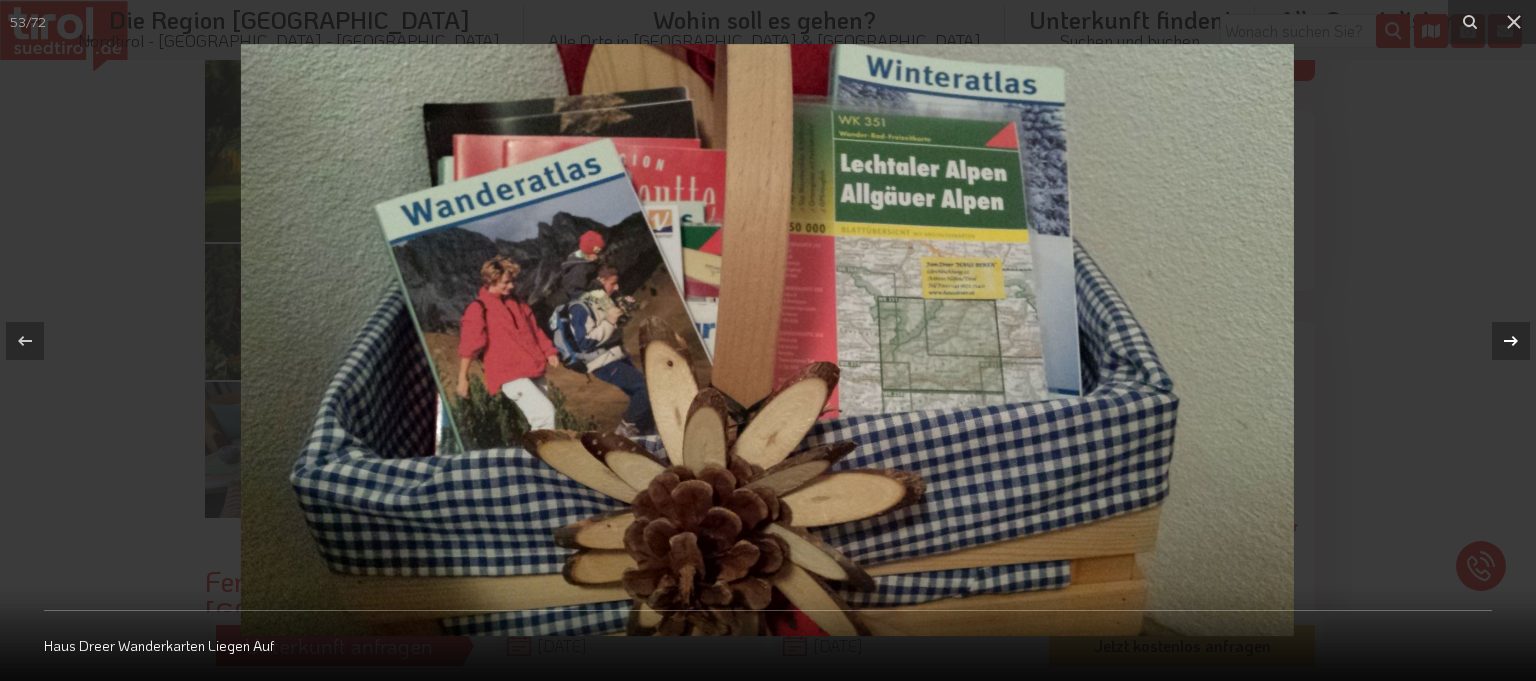 click 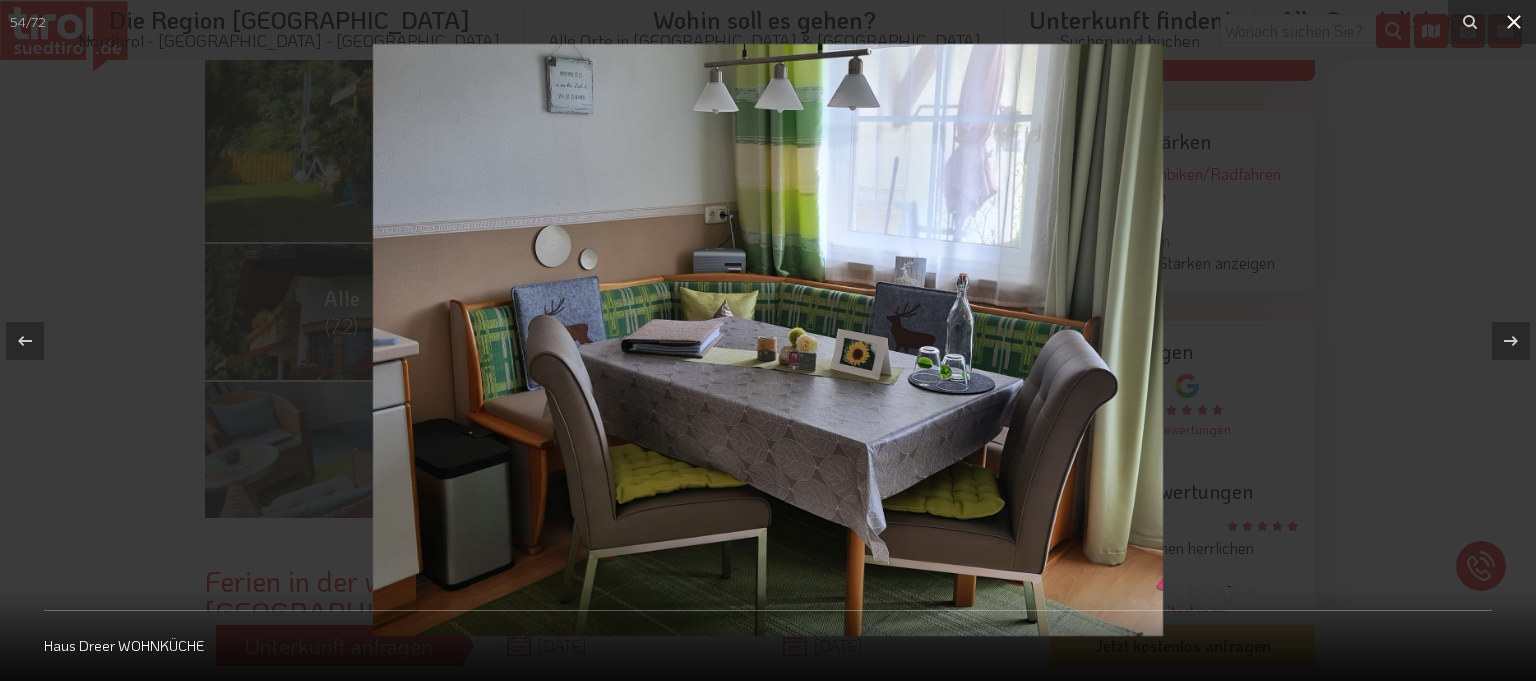 click 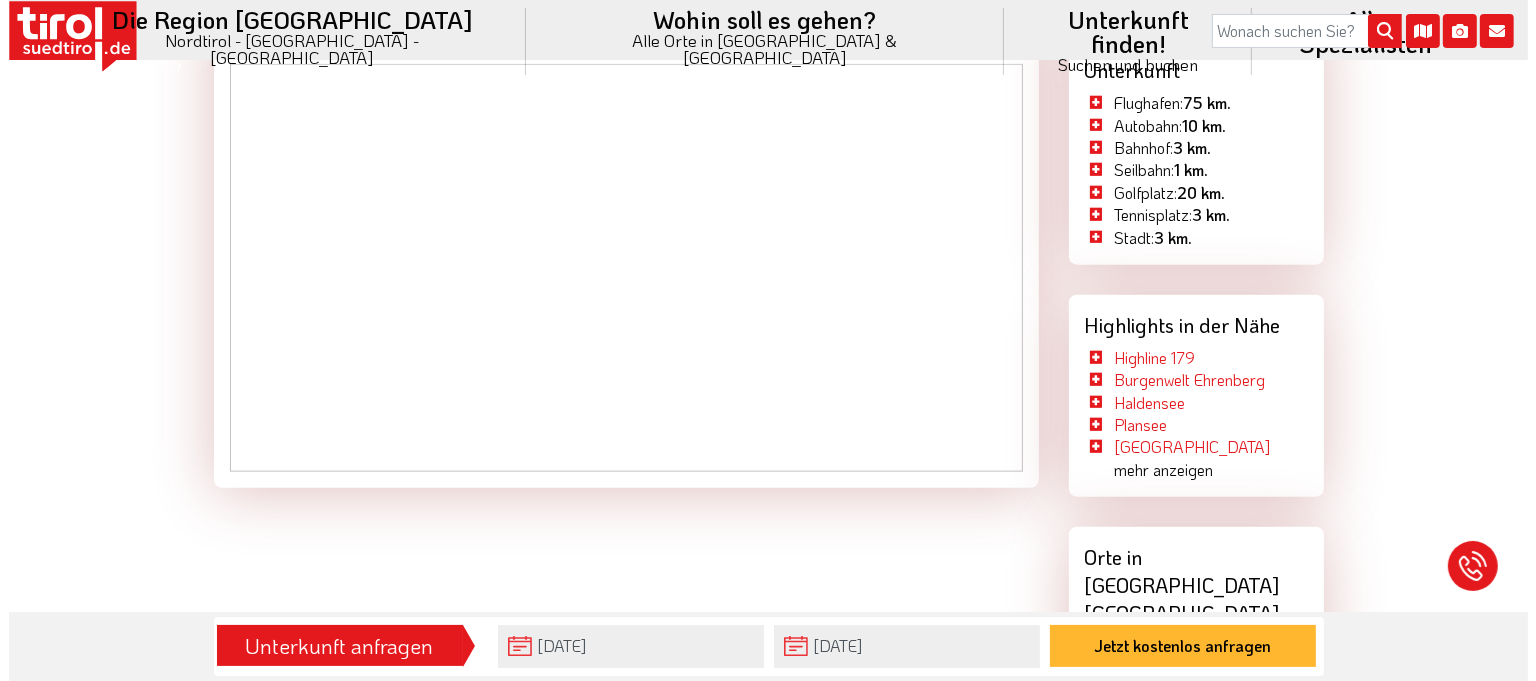scroll, scrollTop: 2373, scrollLeft: 0, axis: vertical 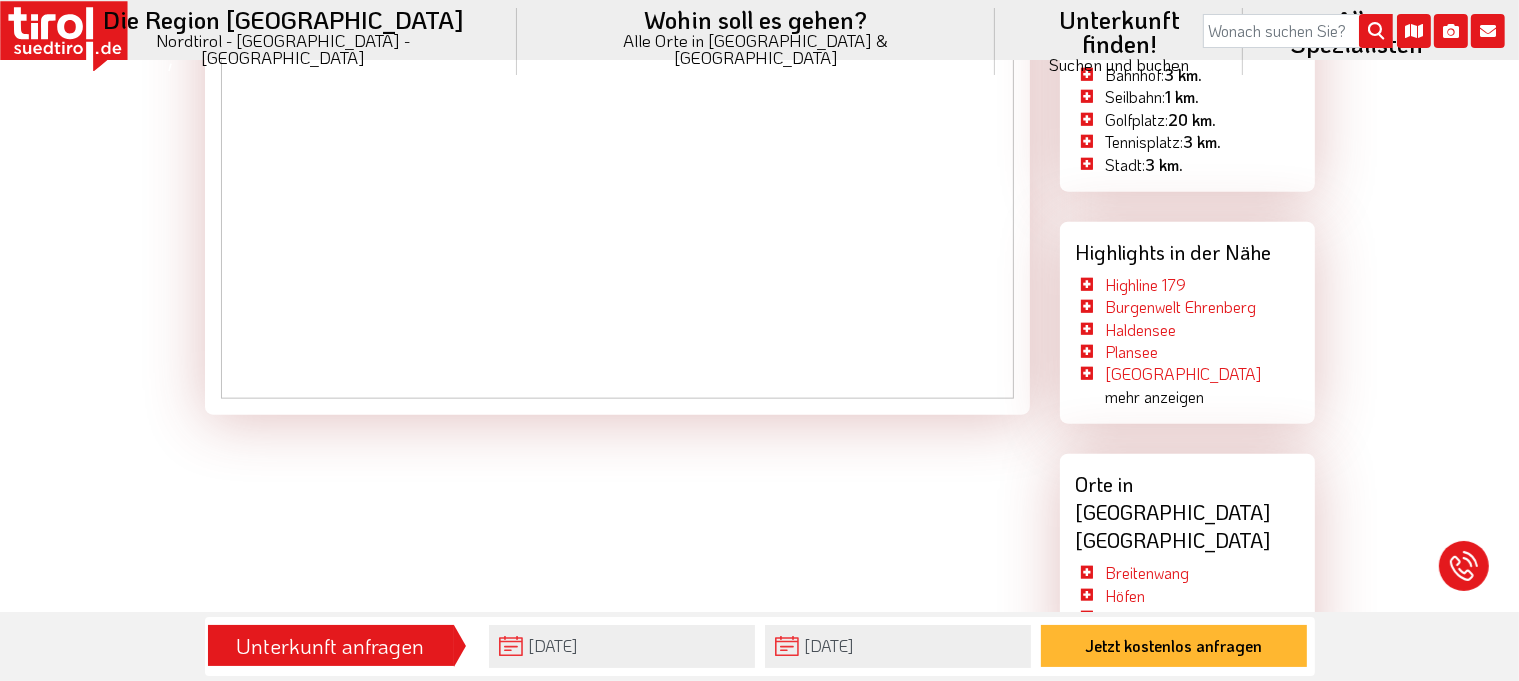 click on "Unterkunft anfragen" at bounding box center (331, 646) 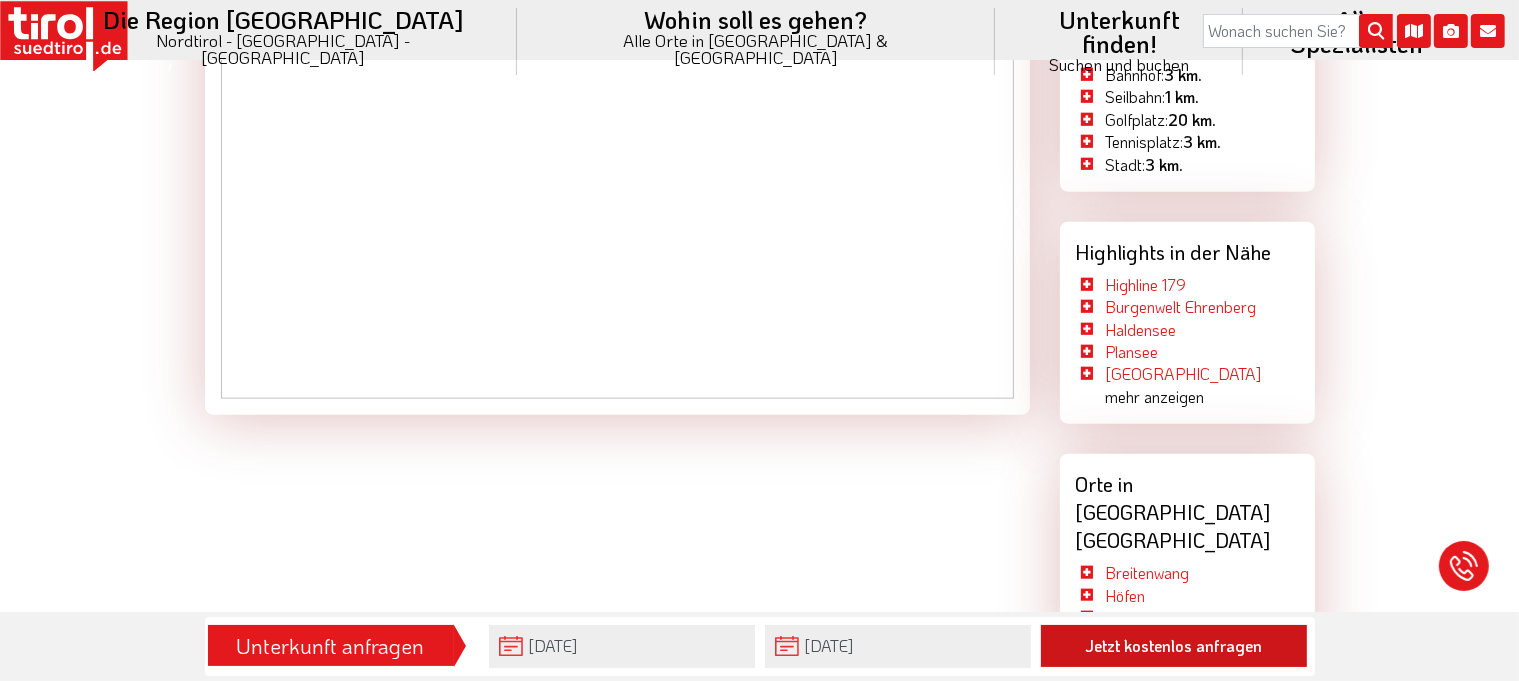 click on "Jetzt kostenlos anfragen" at bounding box center [1174, 646] 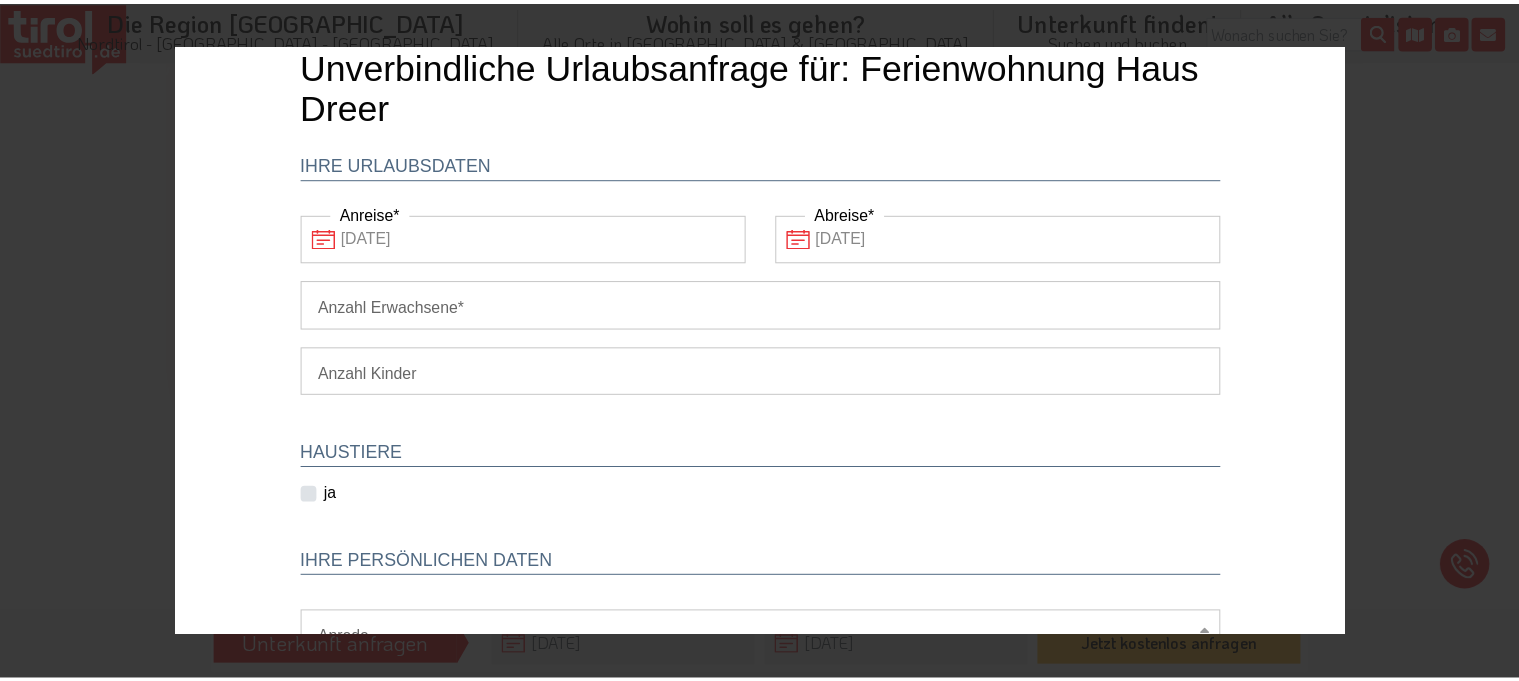 scroll, scrollTop: 0, scrollLeft: 0, axis: both 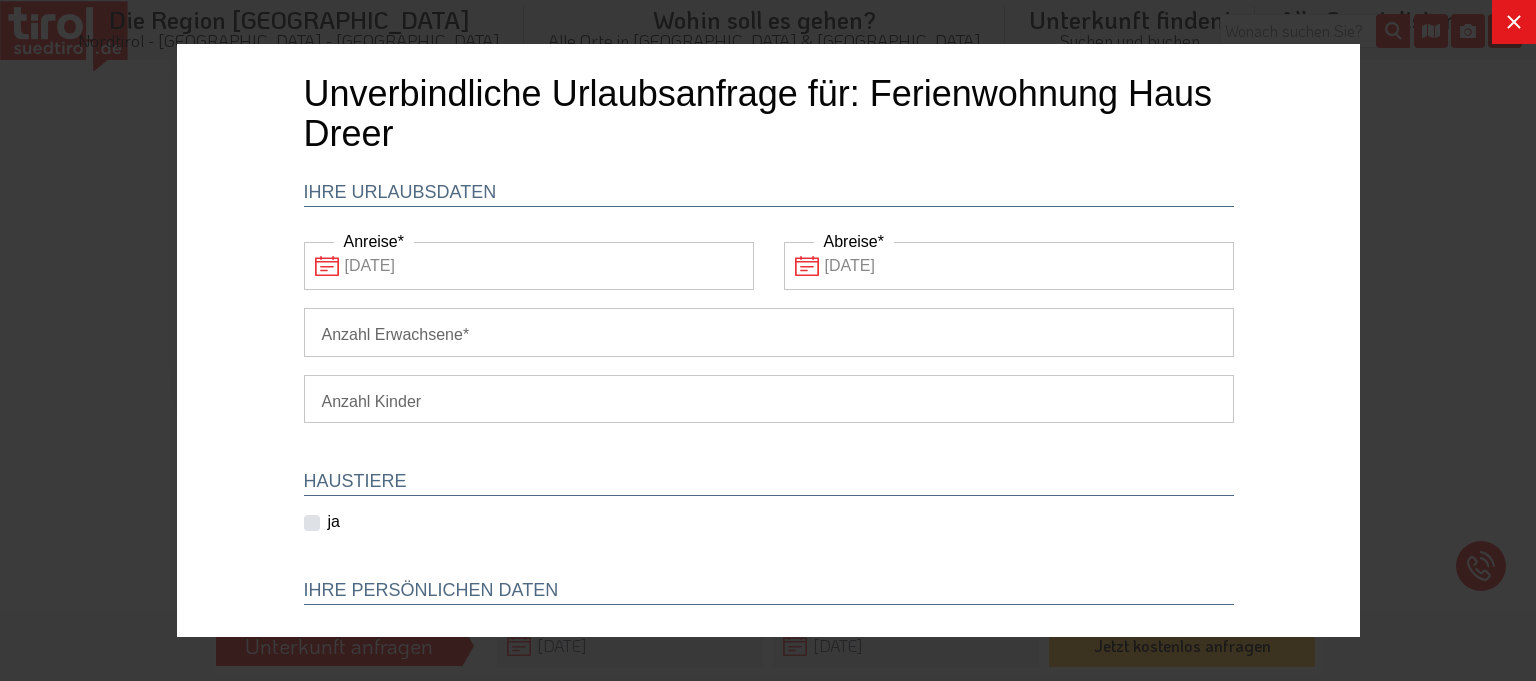 click 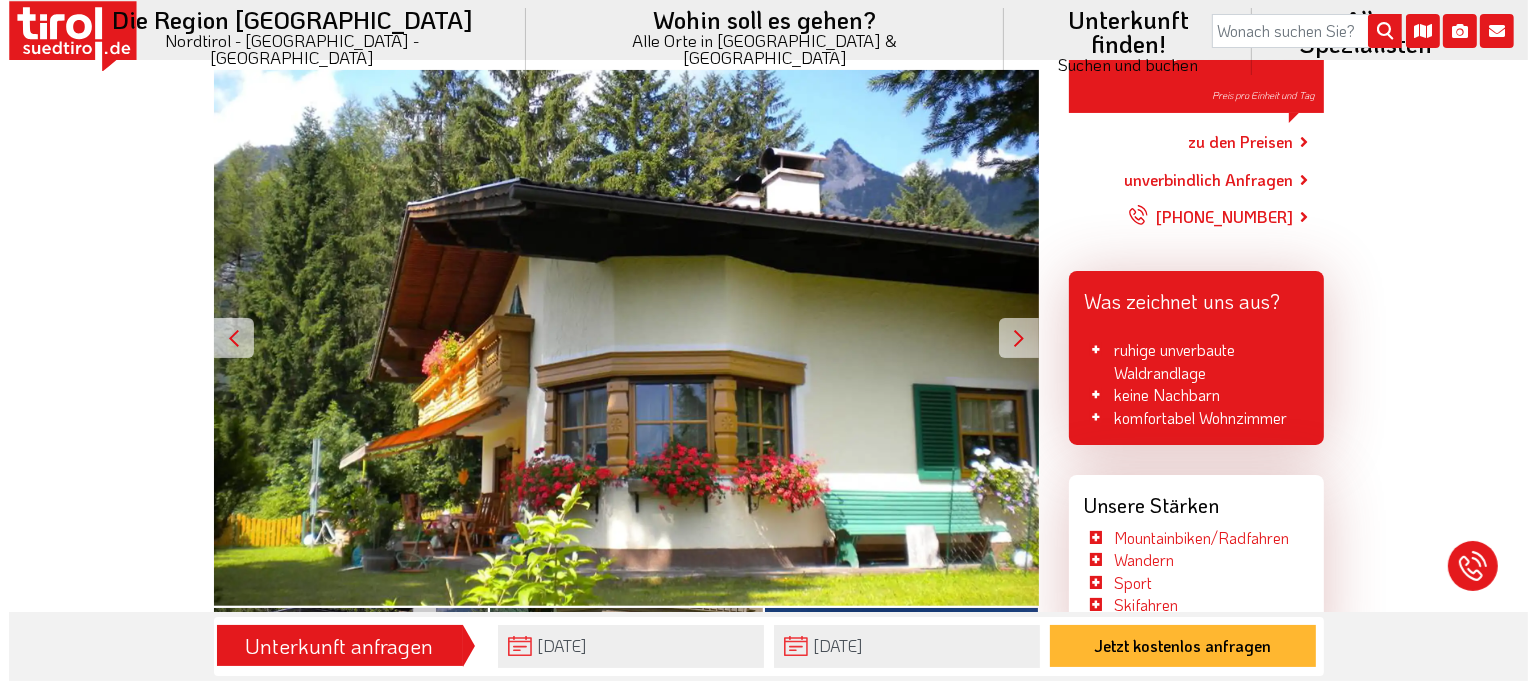 scroll, scrollTop: 261, scrollLeft: 0, axis: vertical 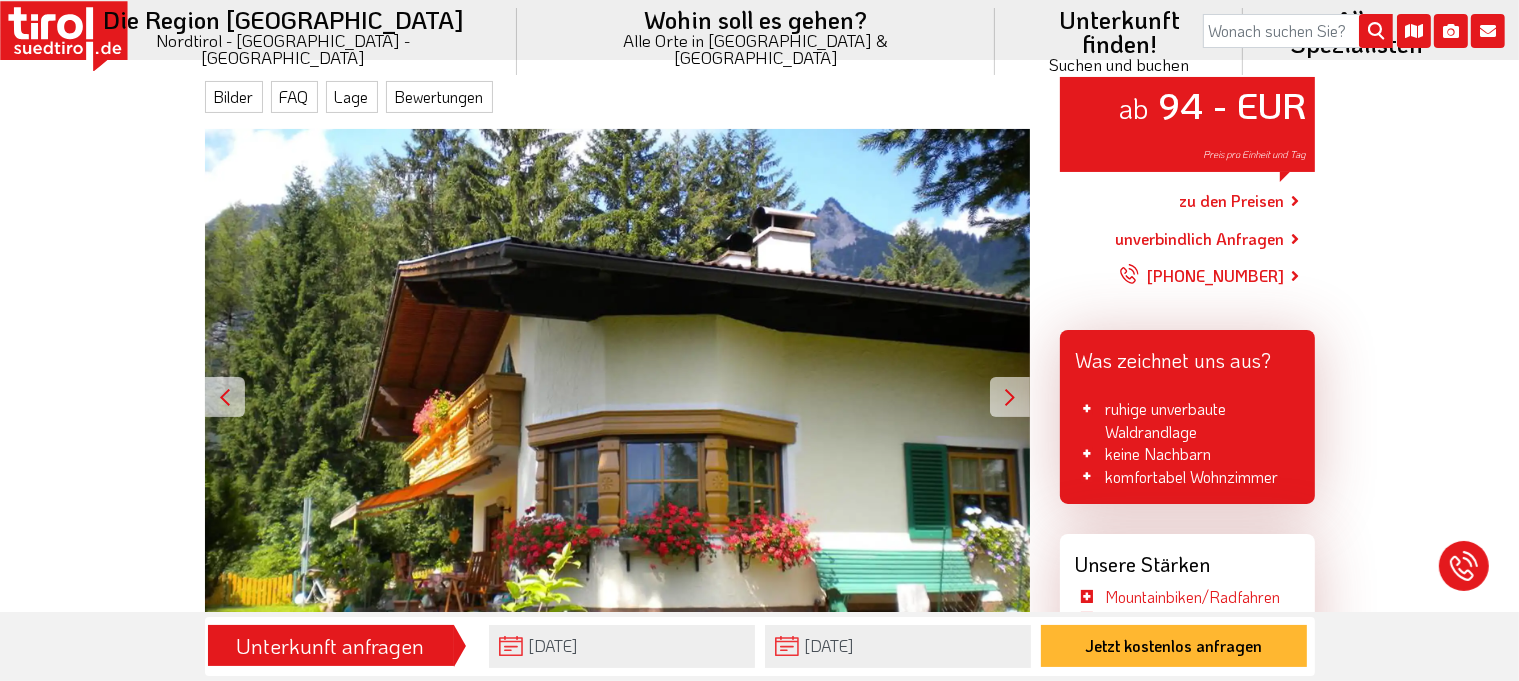 click at bounding box center [1010, 397] 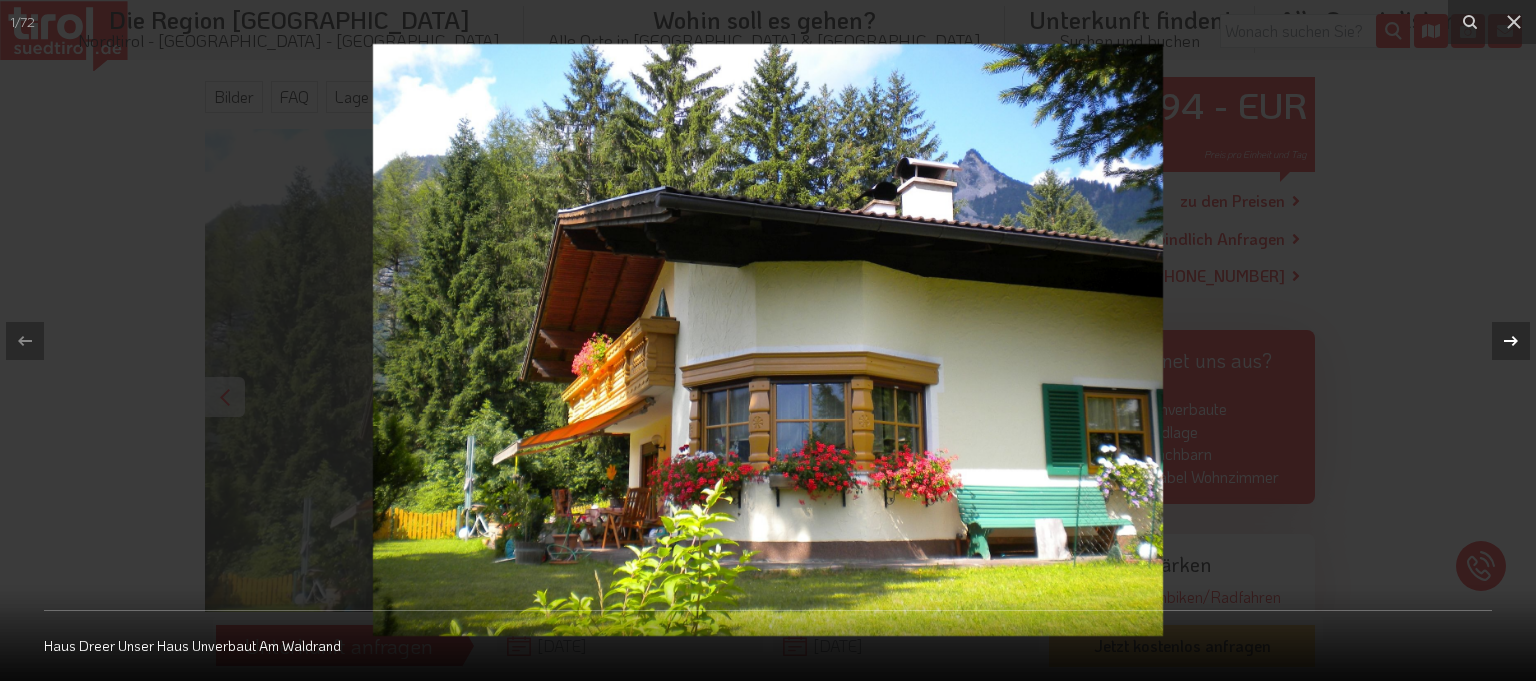 click 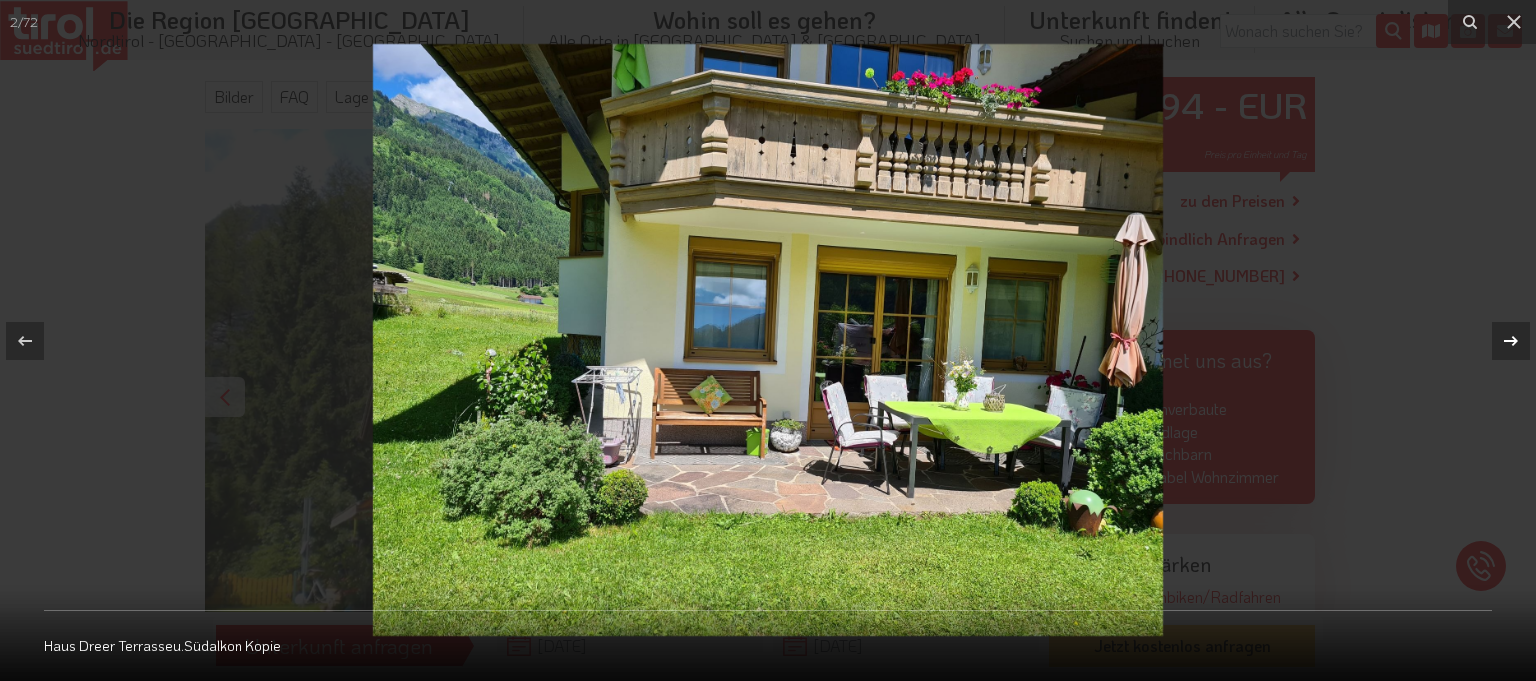 click 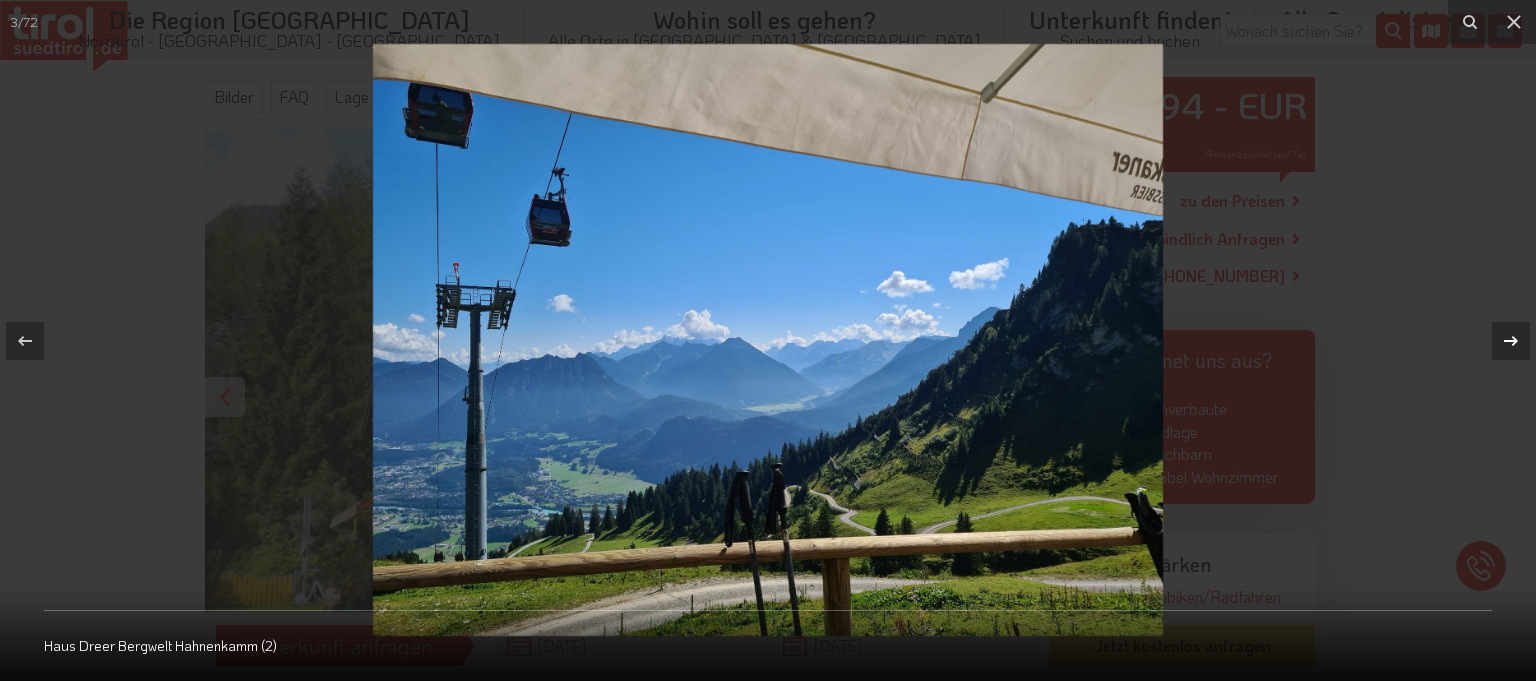 click on "3  /  72 Haus Dreer Bergwelt Hahnenkamm (2)" at bounding box center [768, 340] 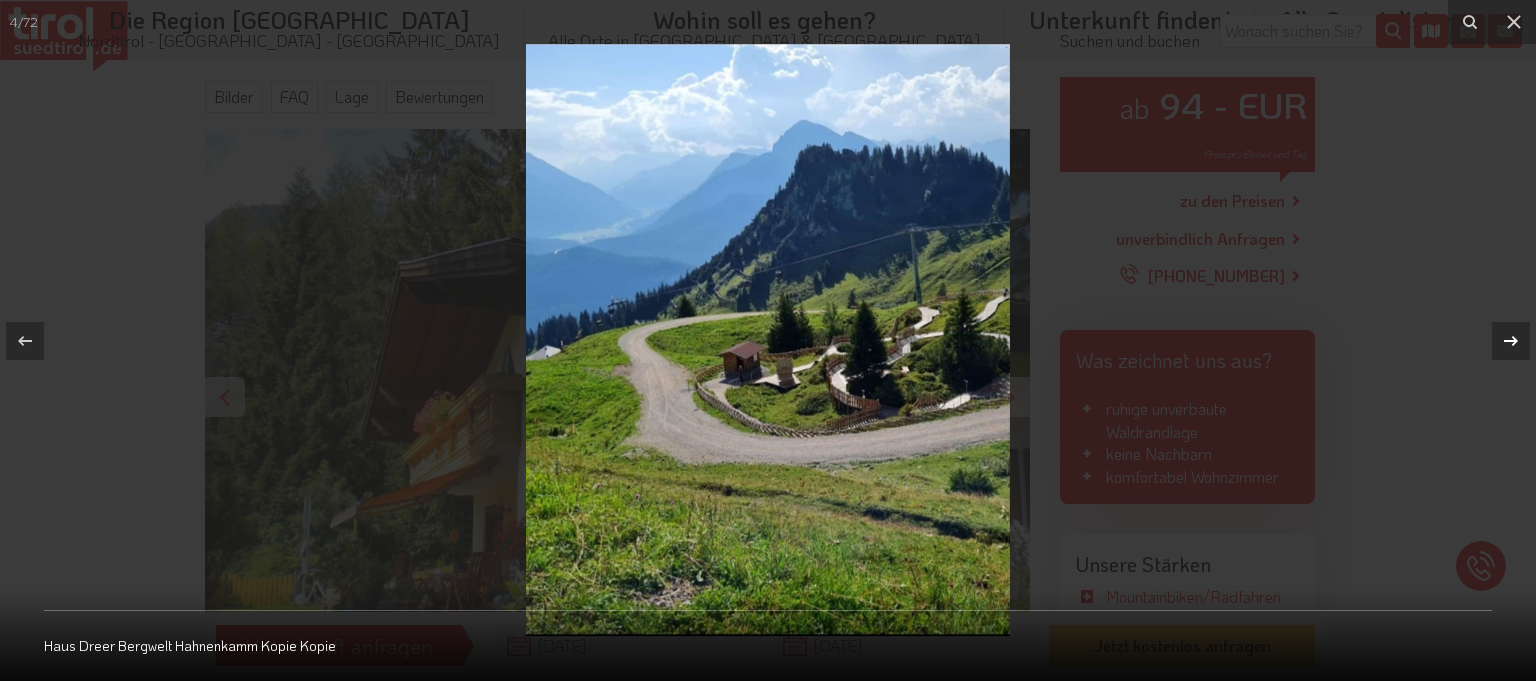 click 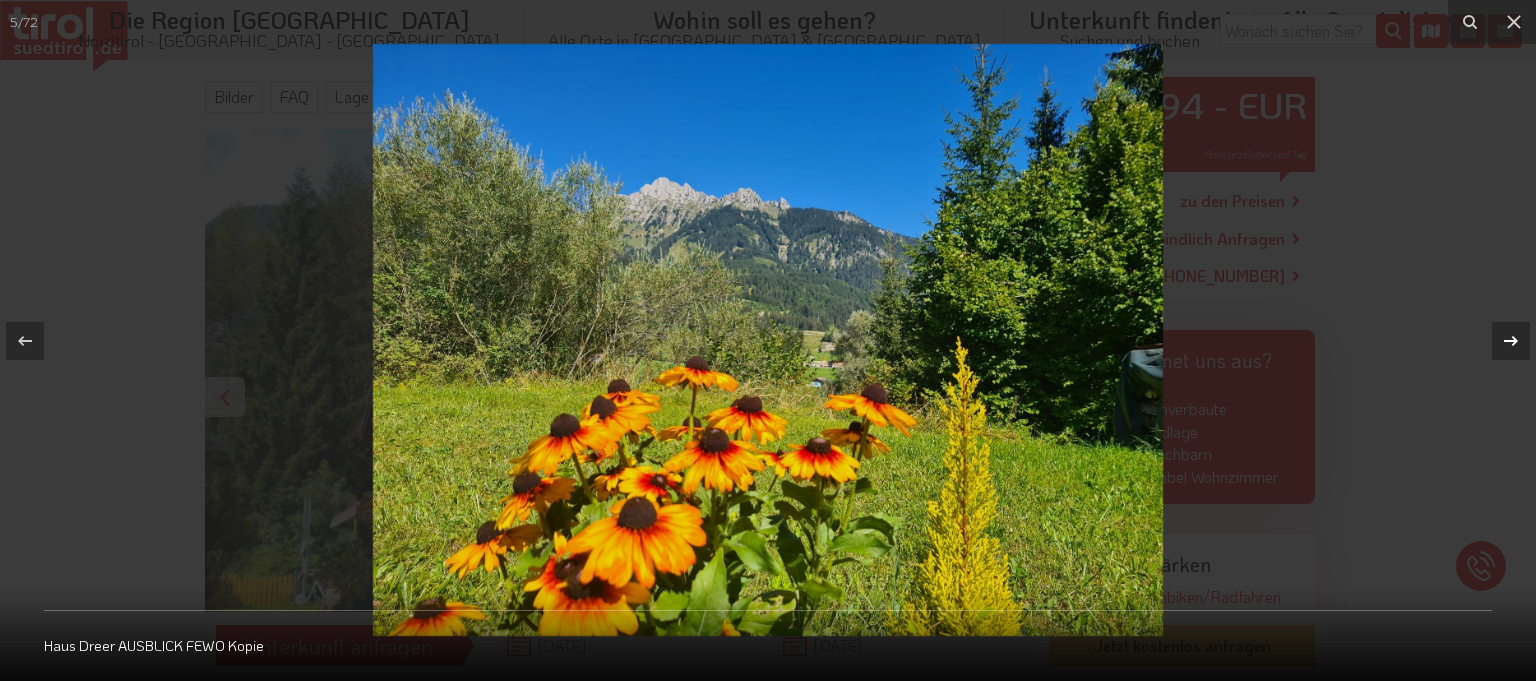 click 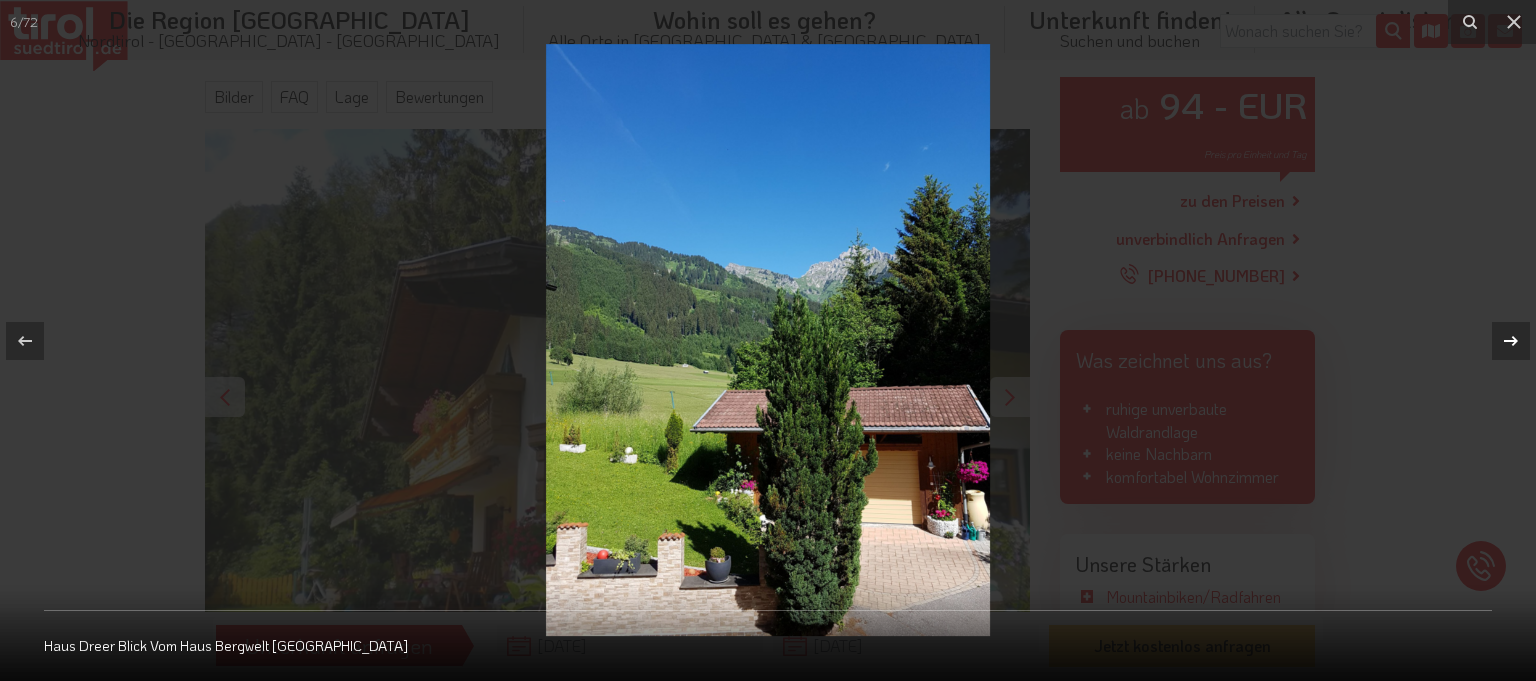click 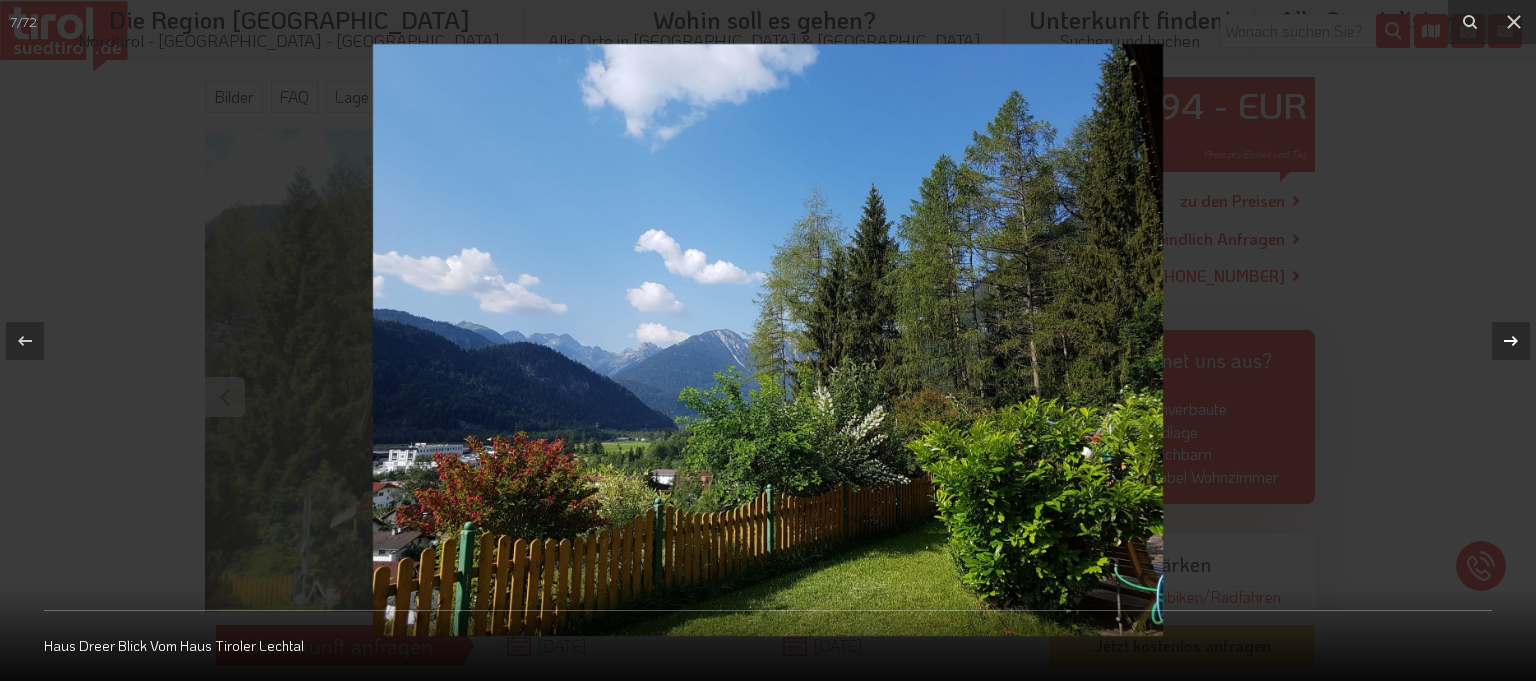 click 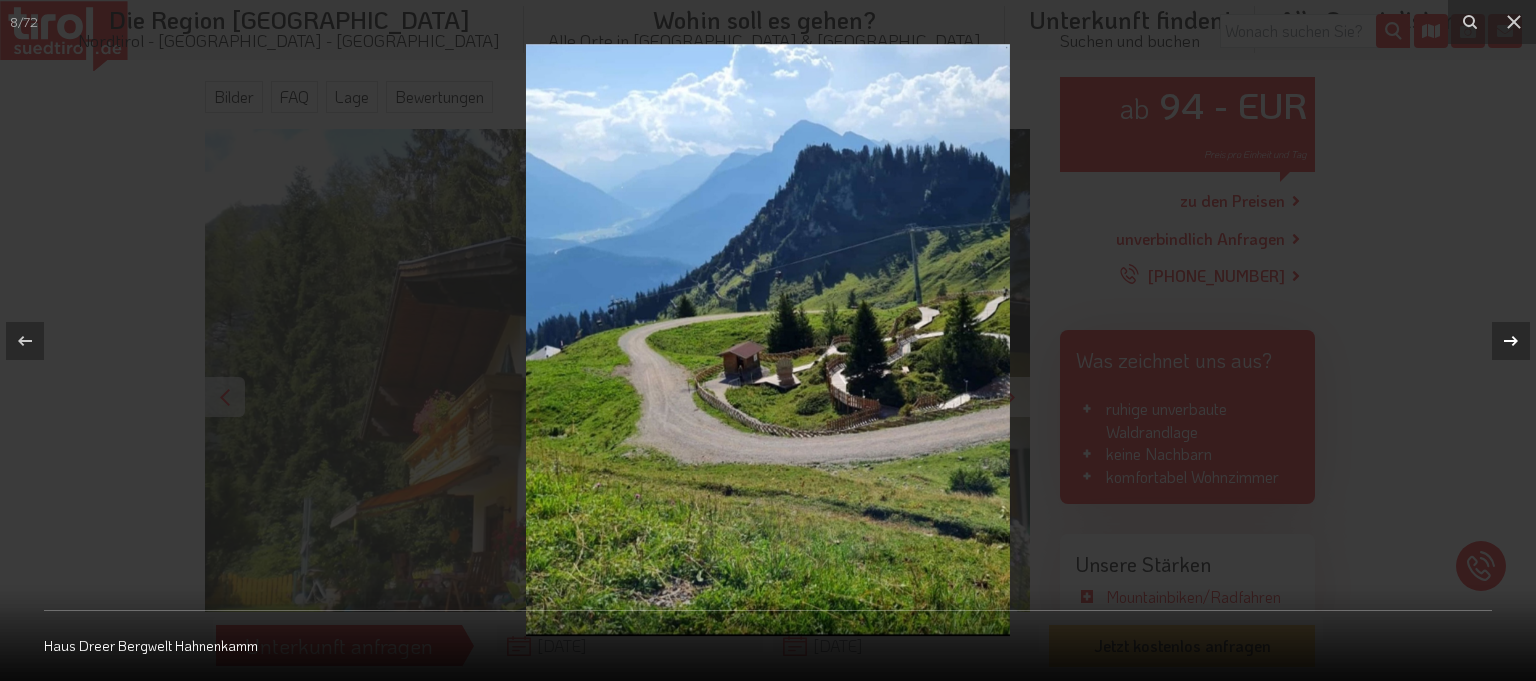 click 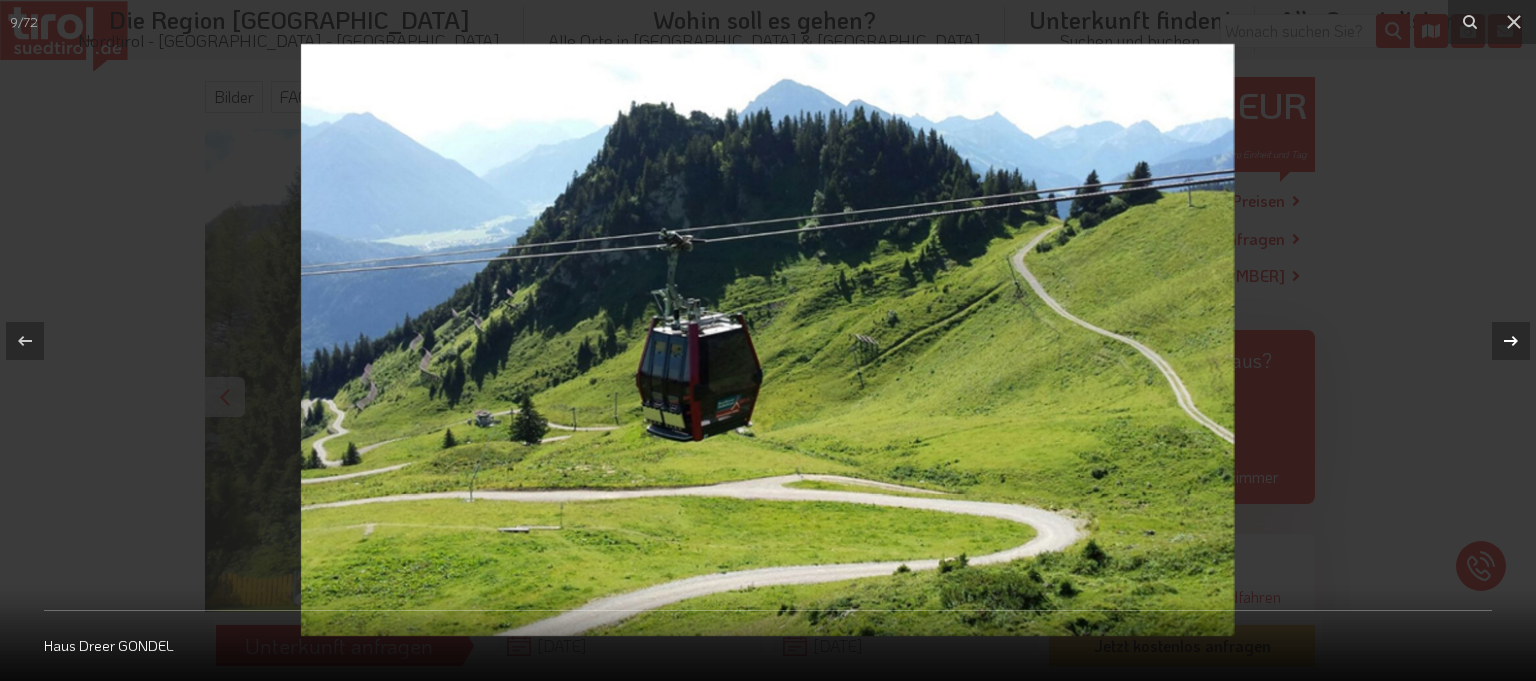 click 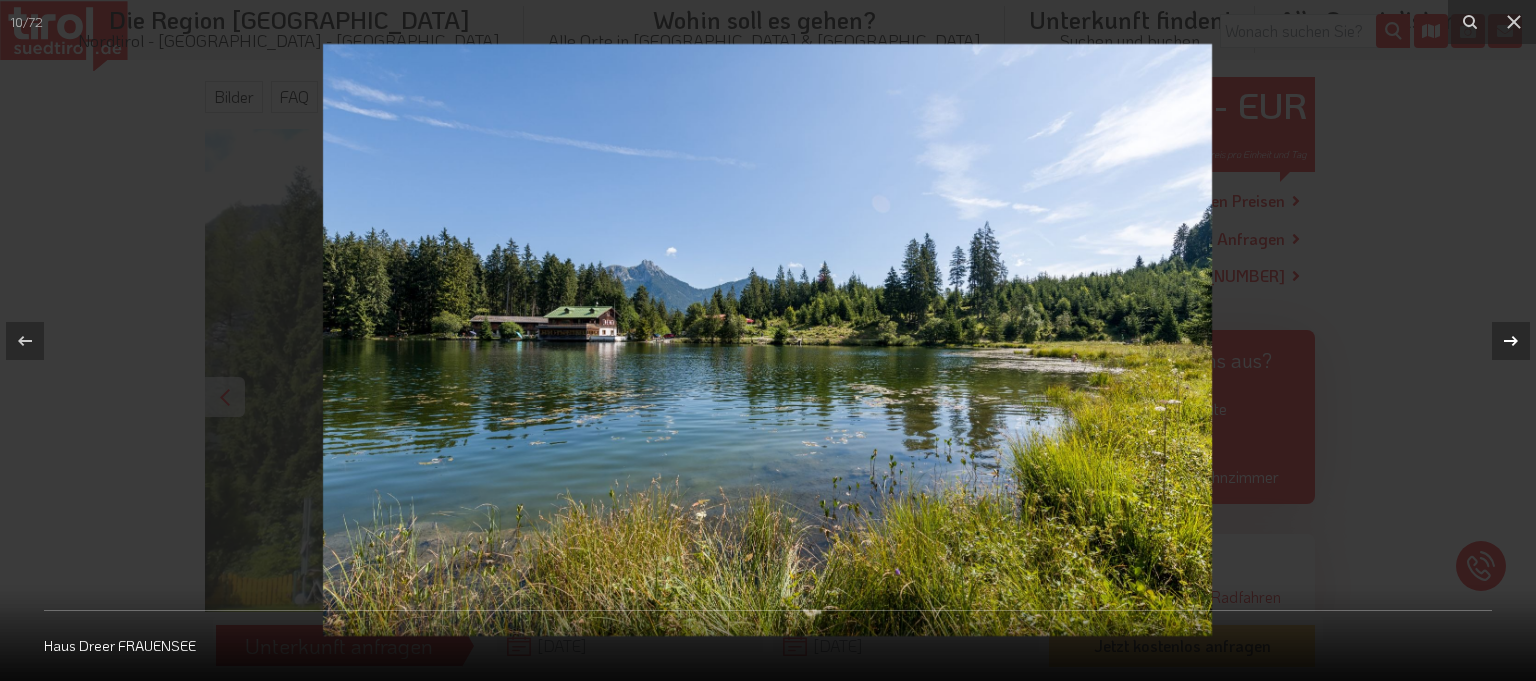 click 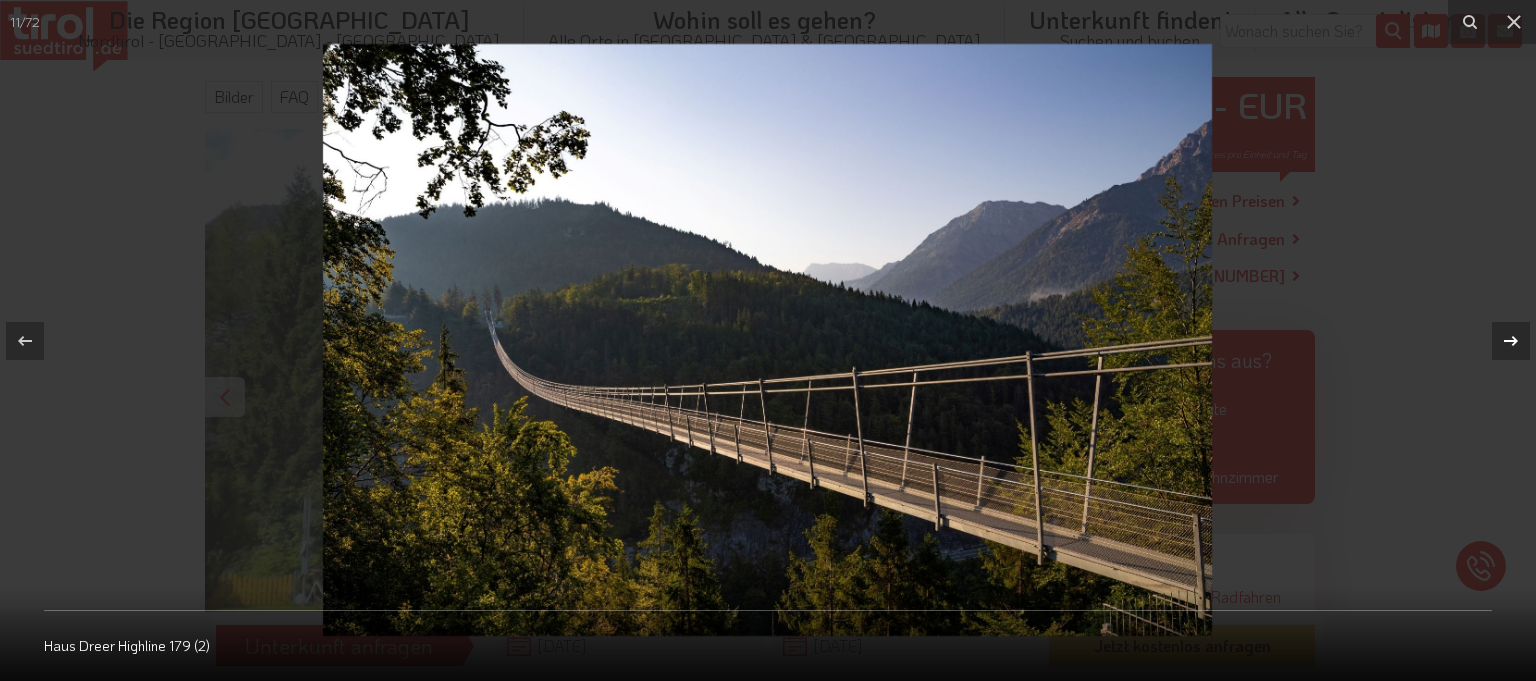 click 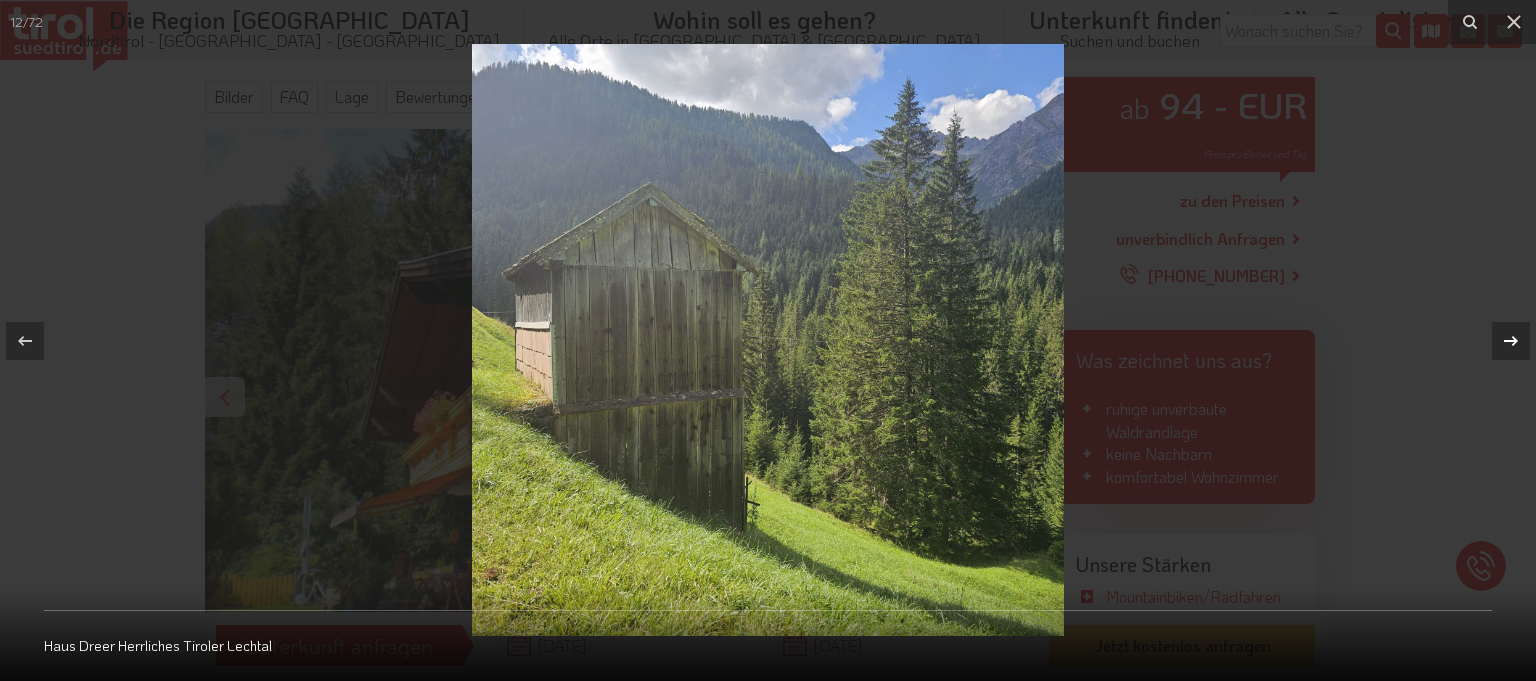 click 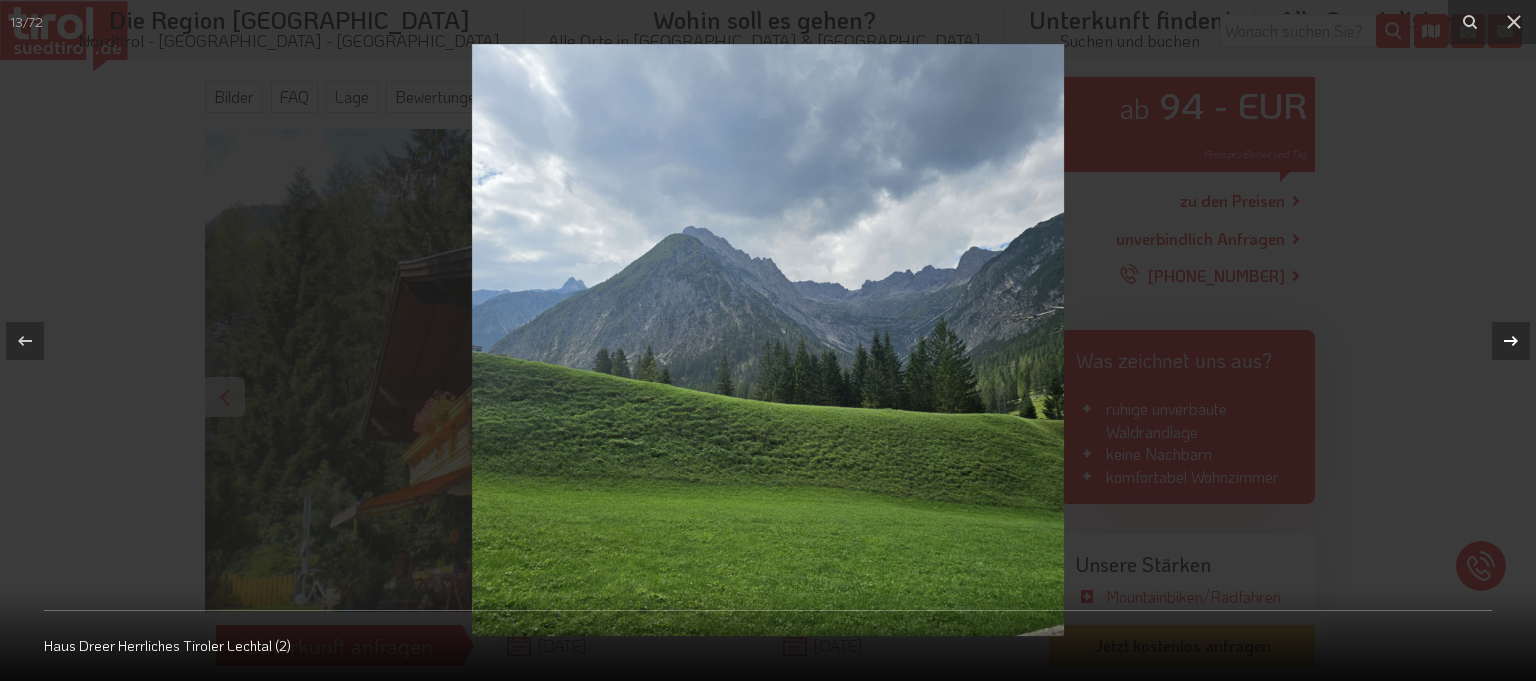 click 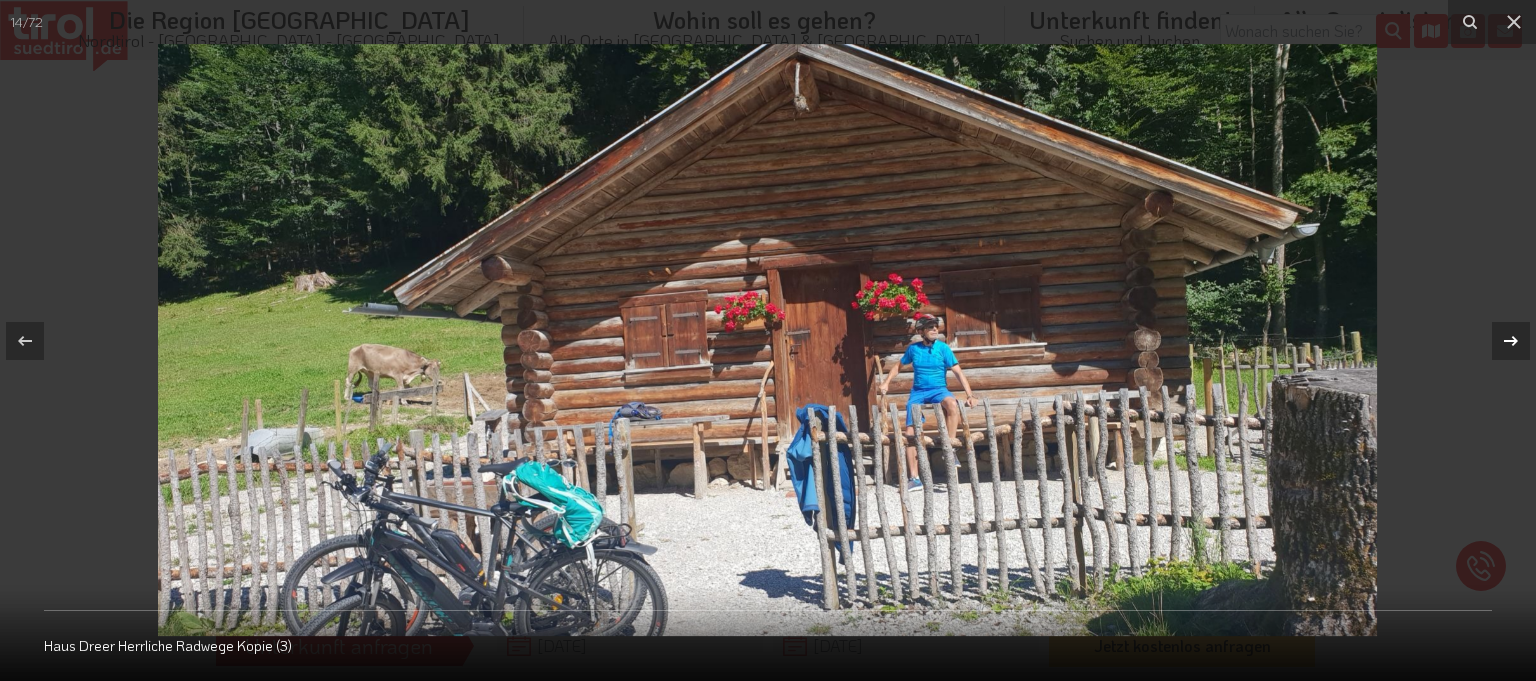 click 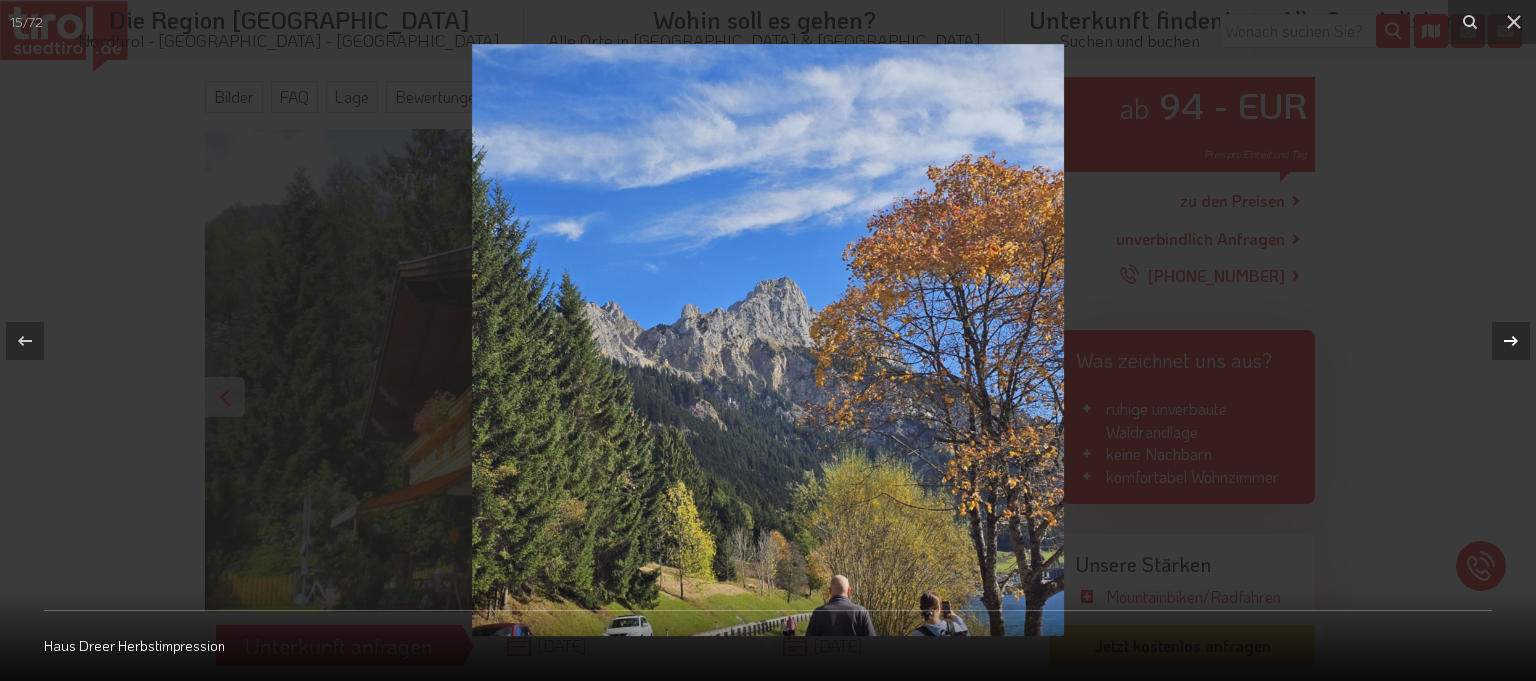 click 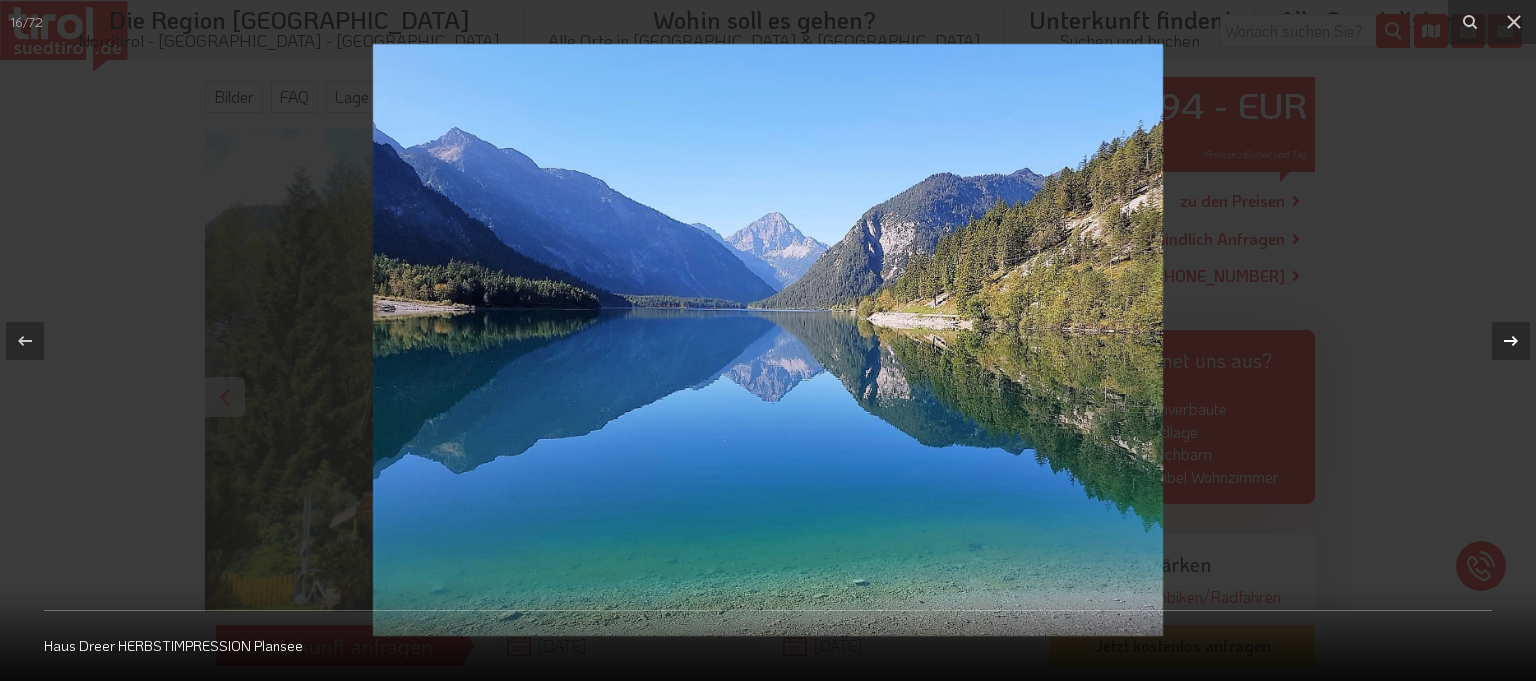 click 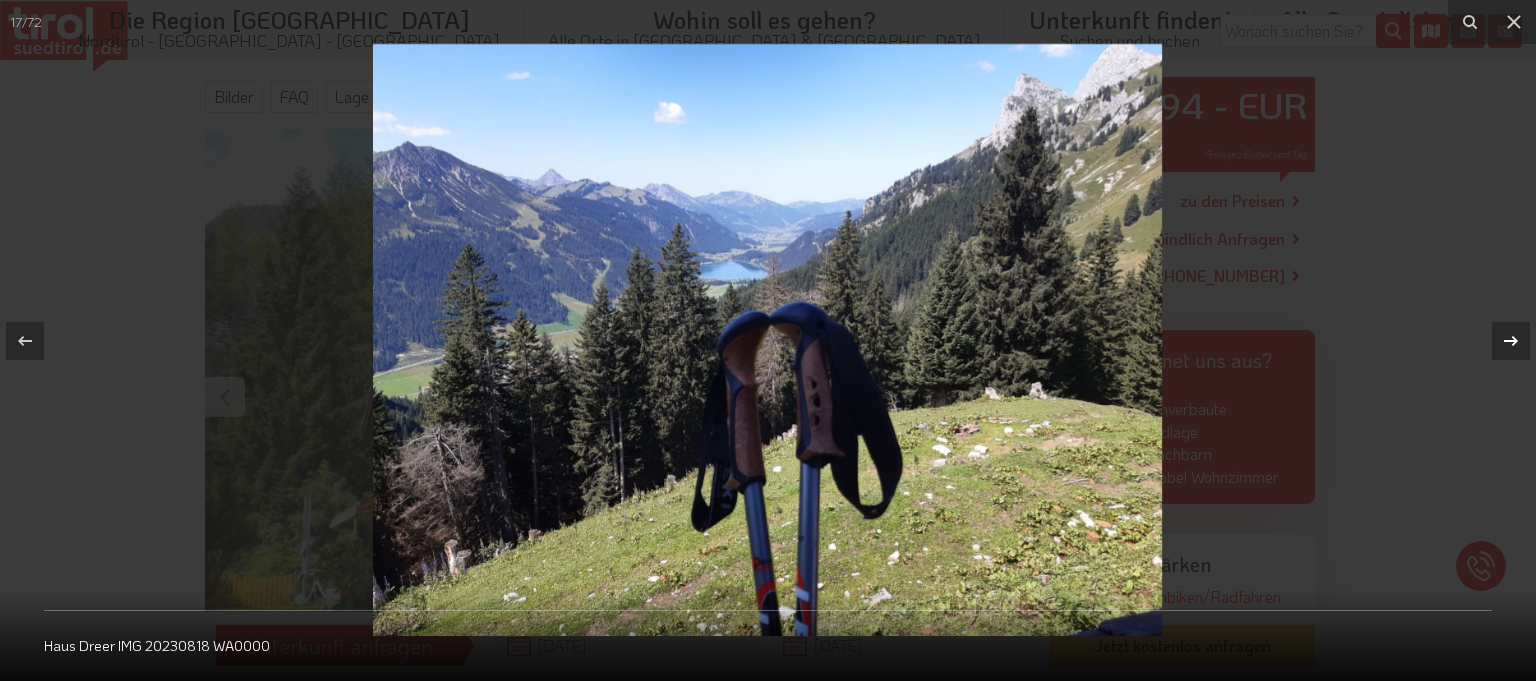 click 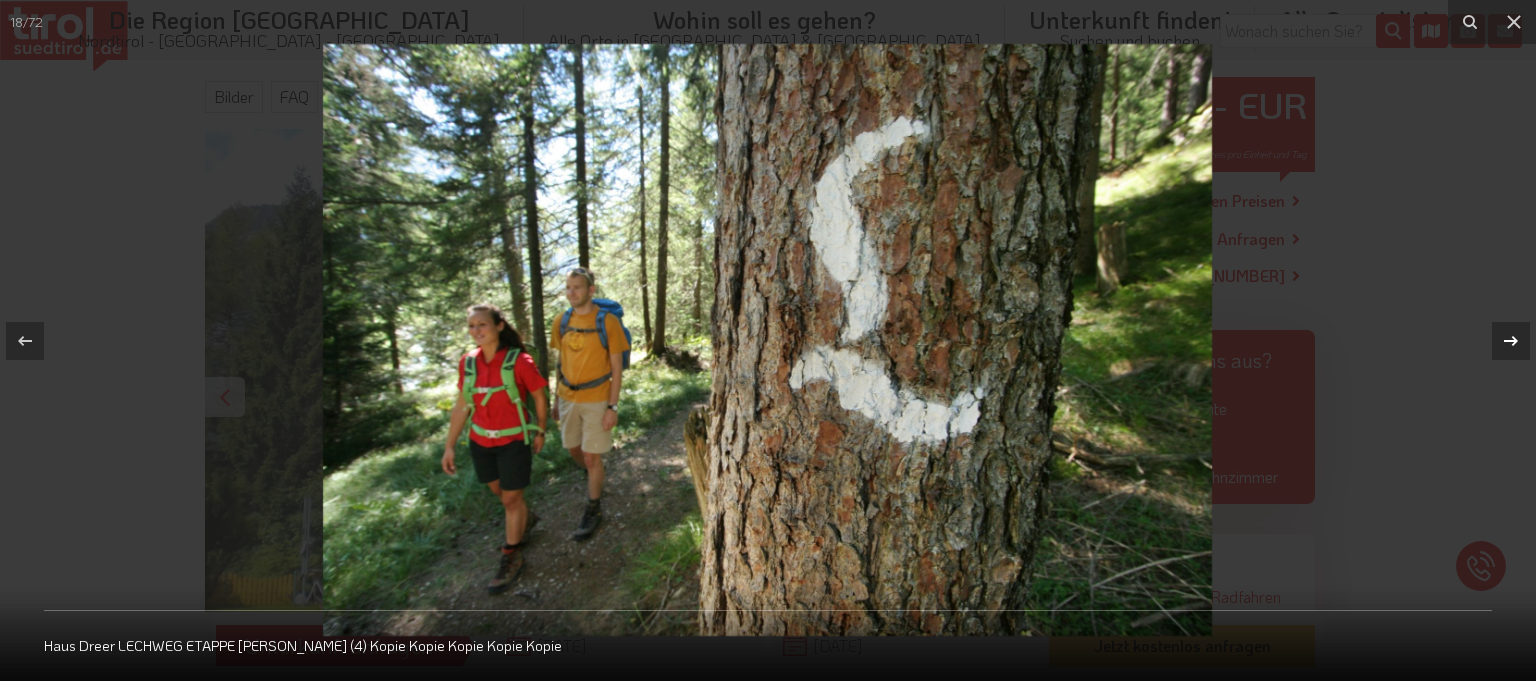 click 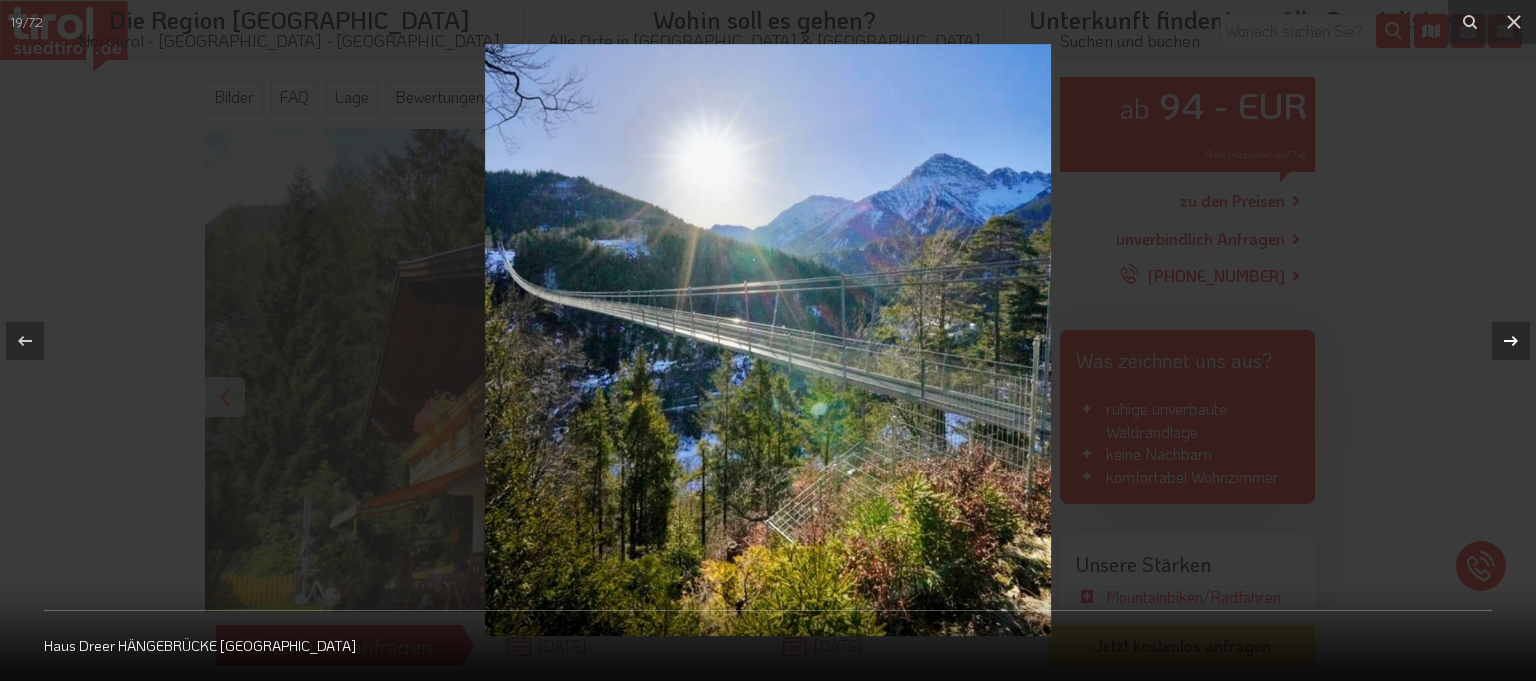 click 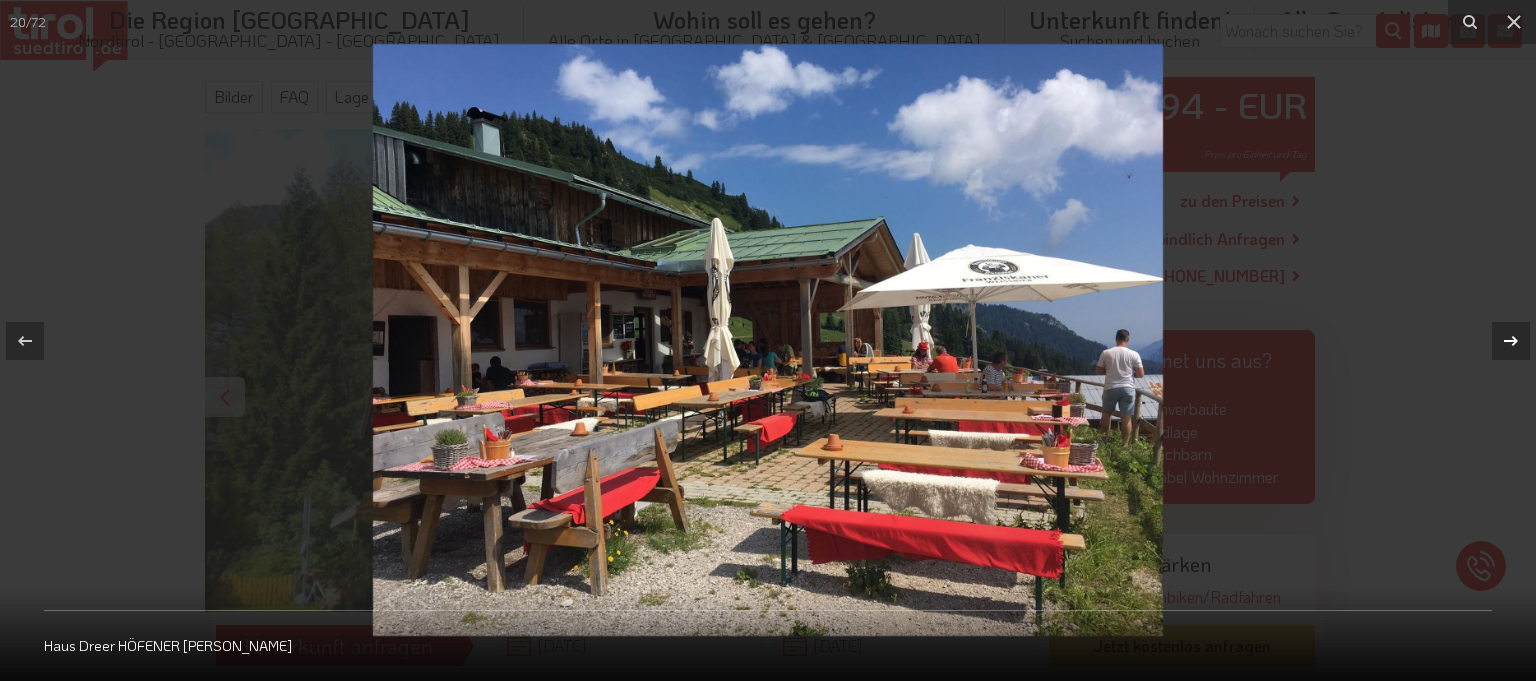 click 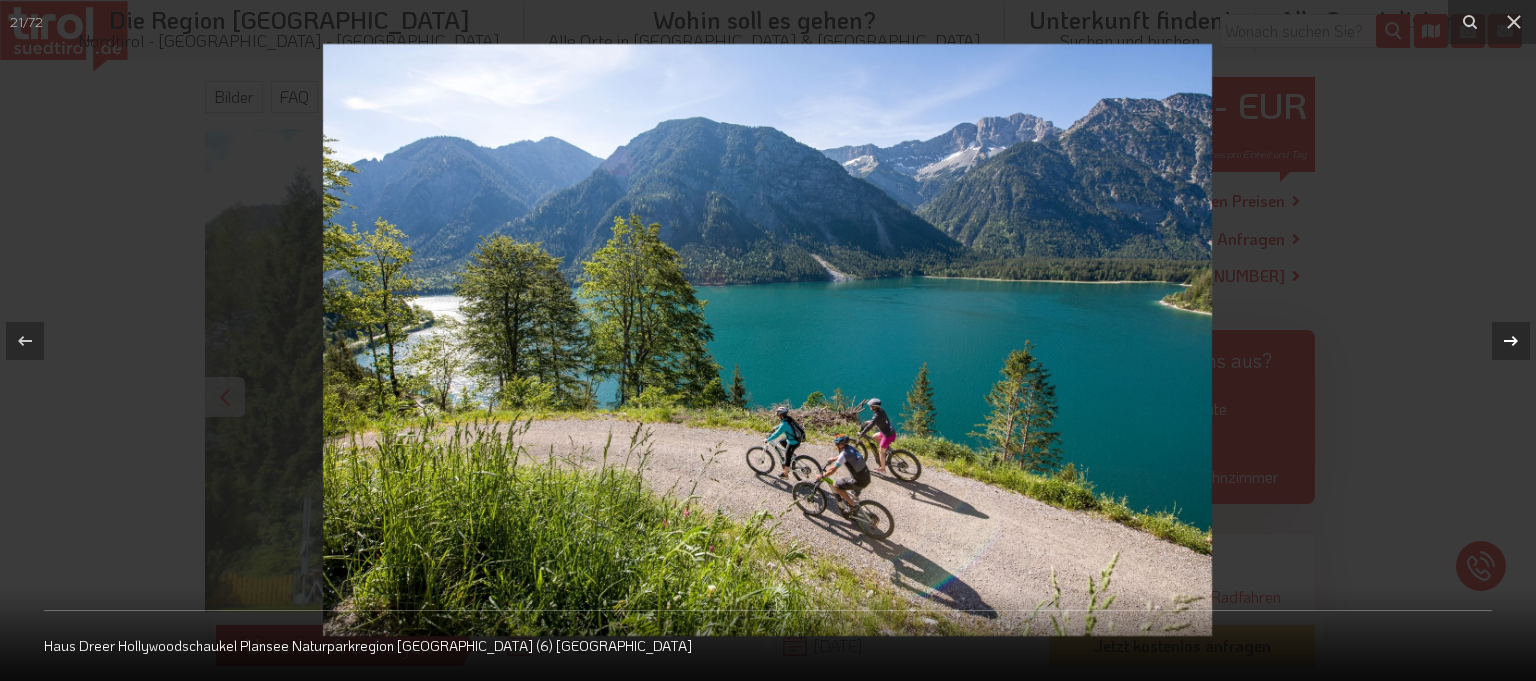 click 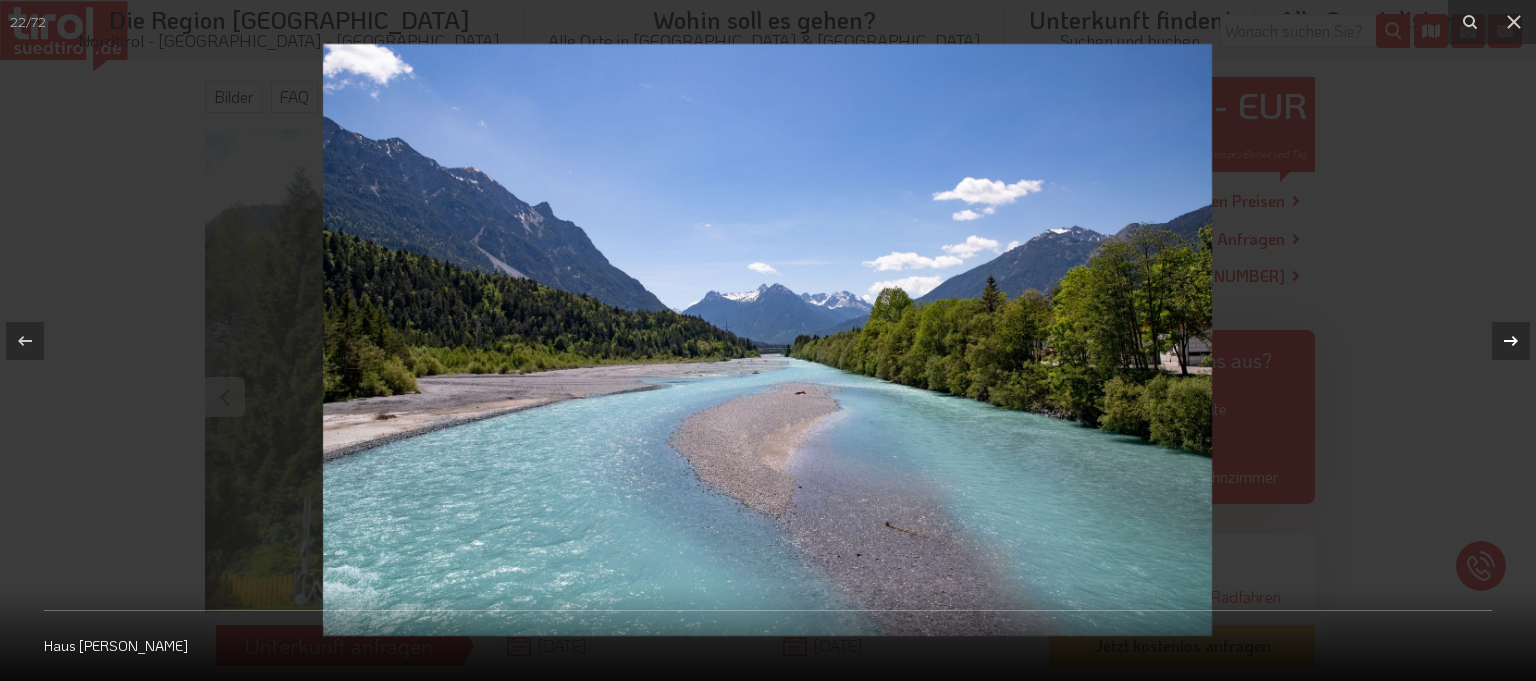 click 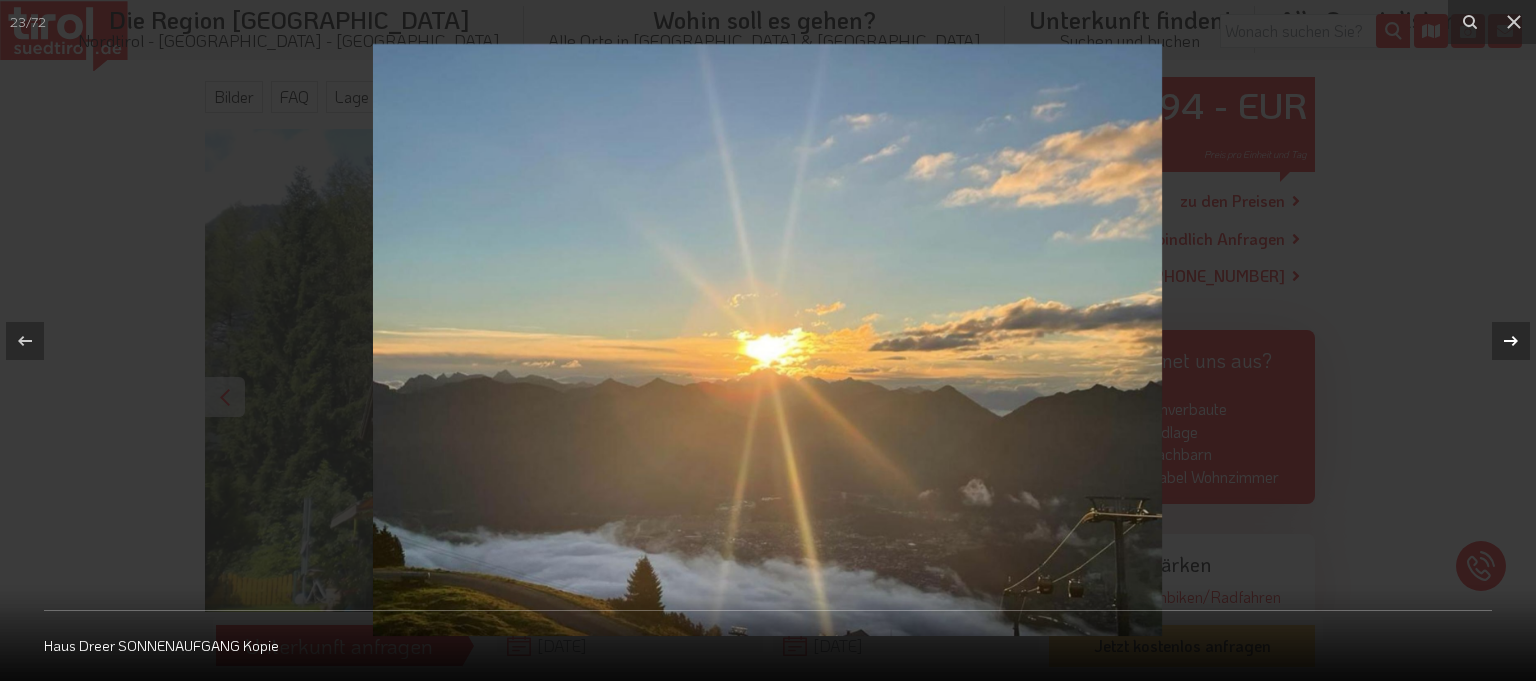 click 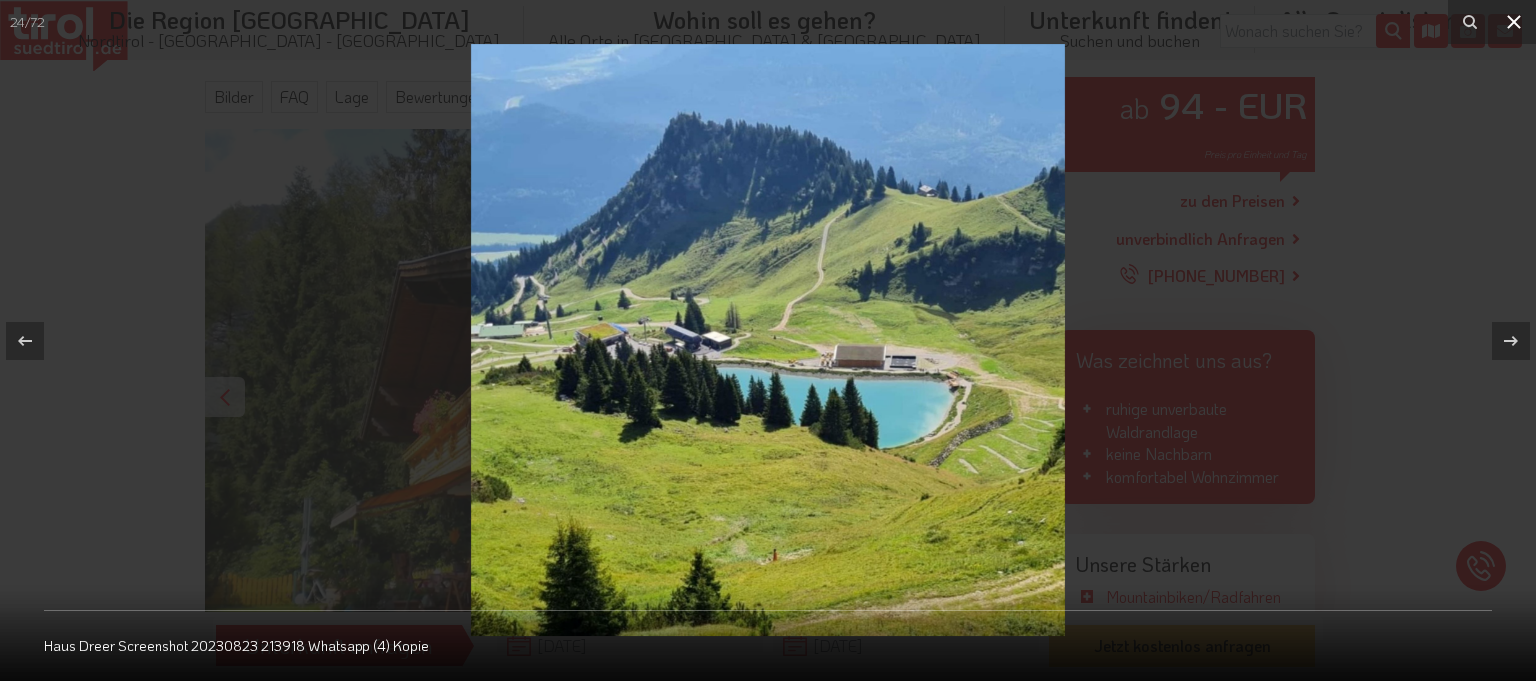 click 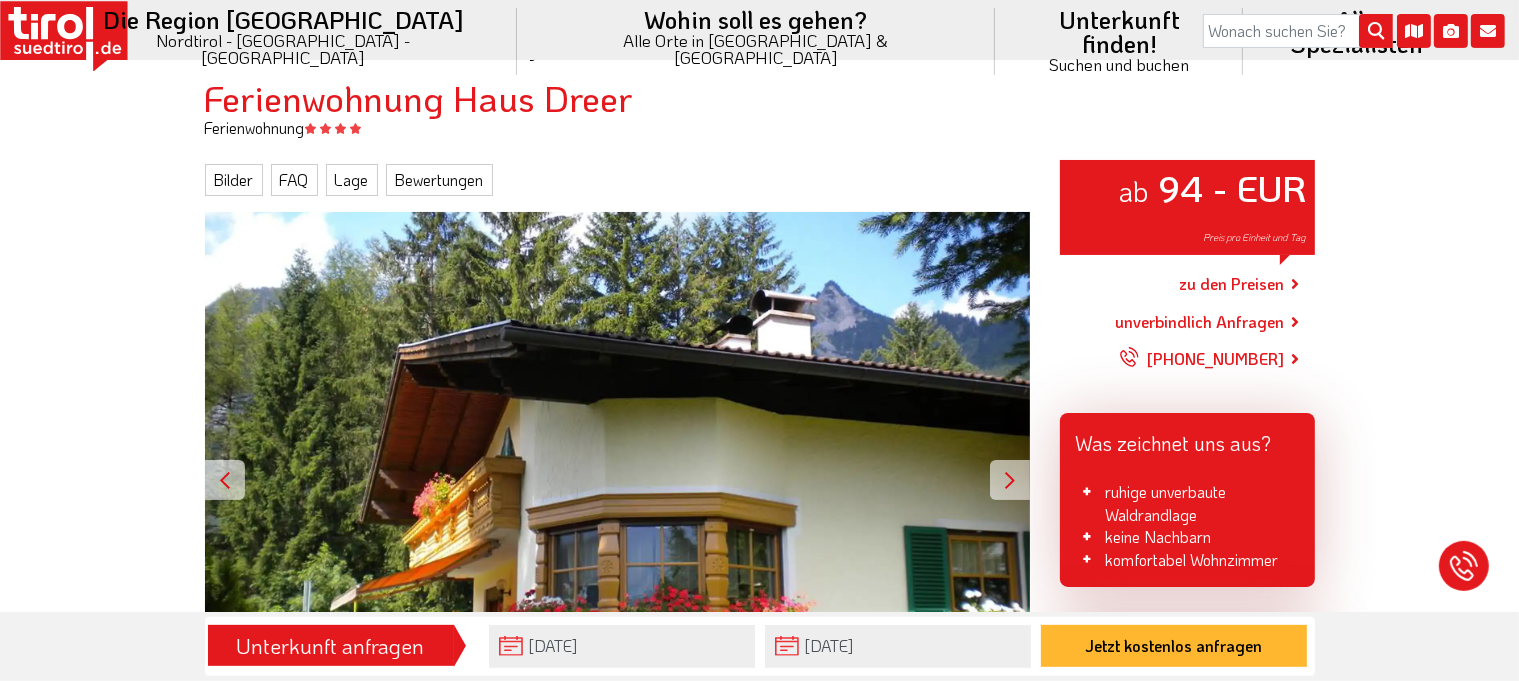 scroll, scrollTop: 0, scrollLeft: 0, axis: both 